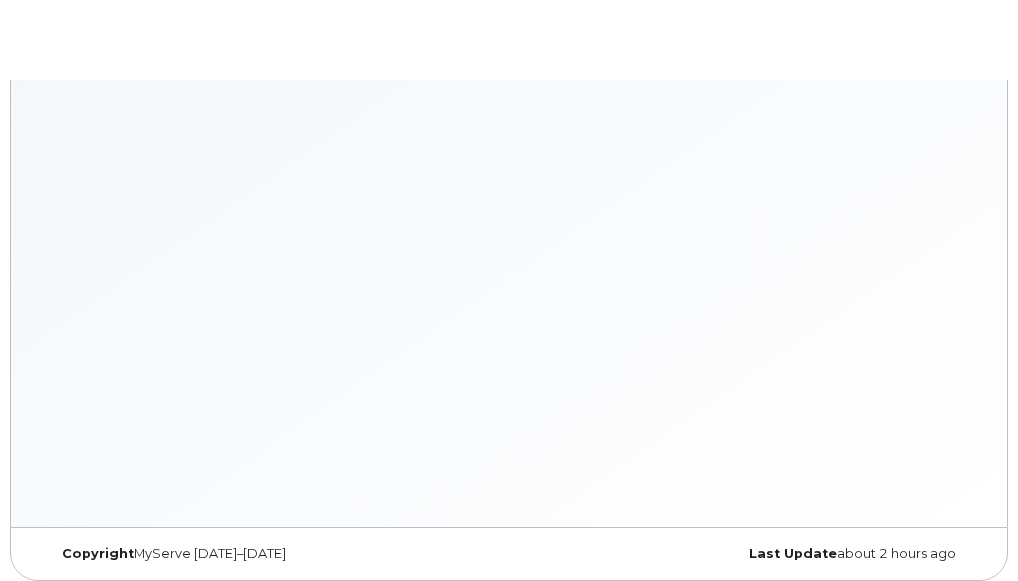 scroll, scrollTop: 0, scrollLeft: 0, axis: both 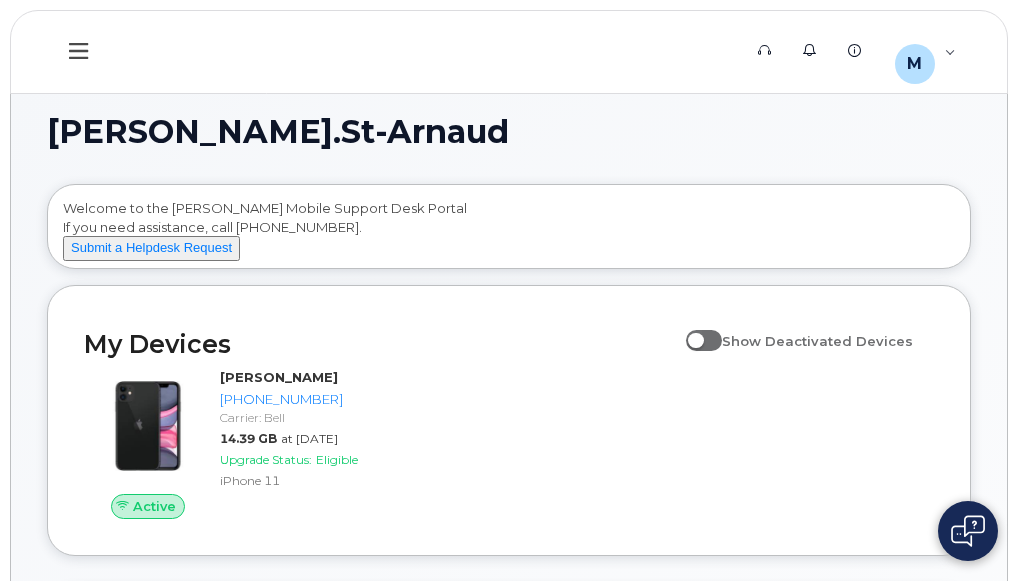 click 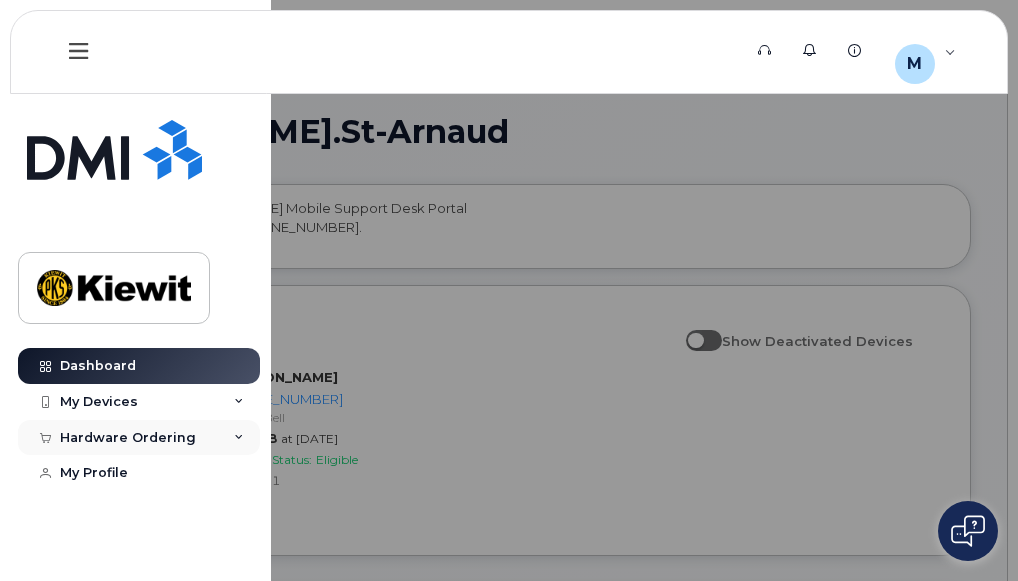 click on "Hardware Ordering" 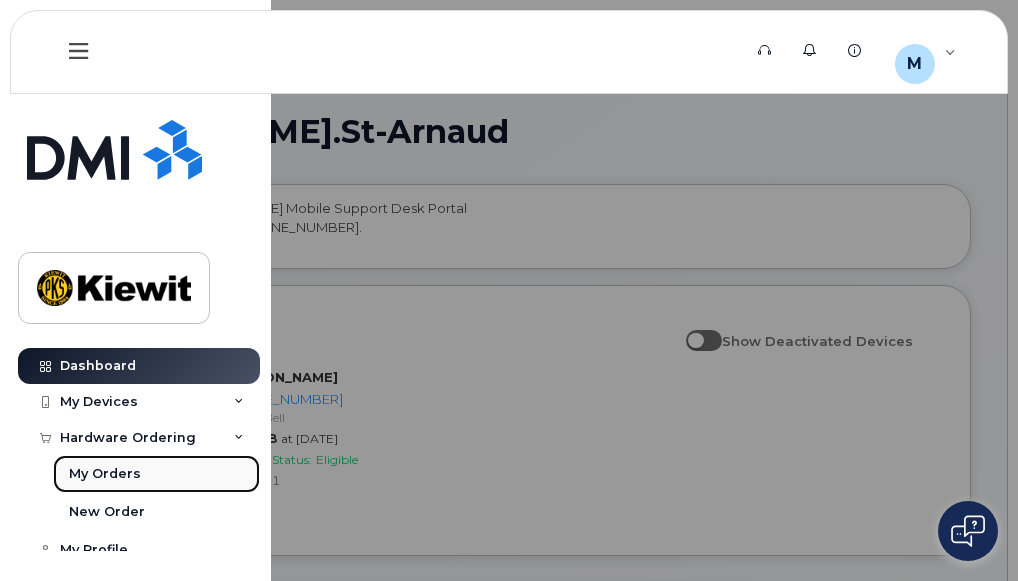 click on "My Orders" 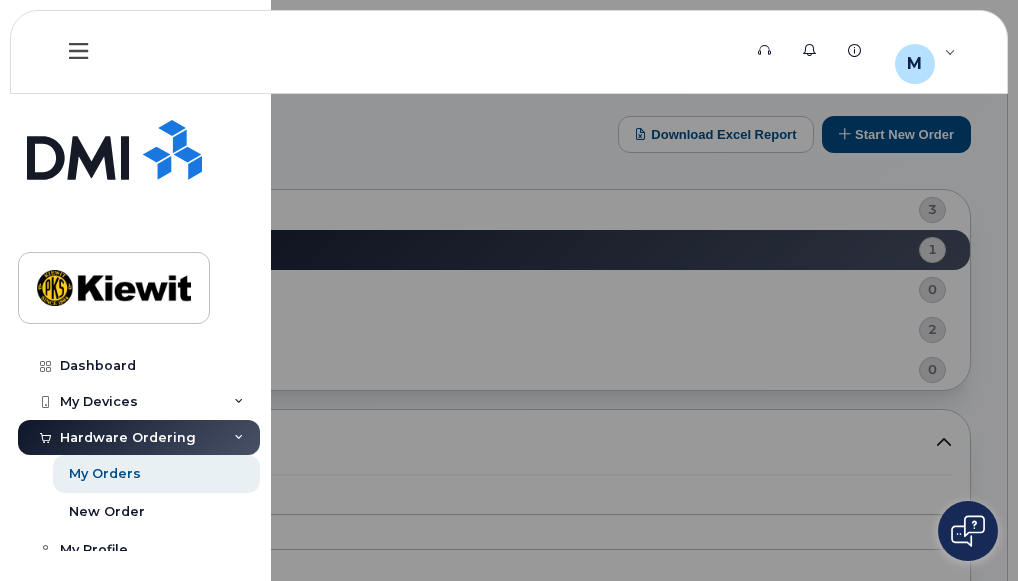click 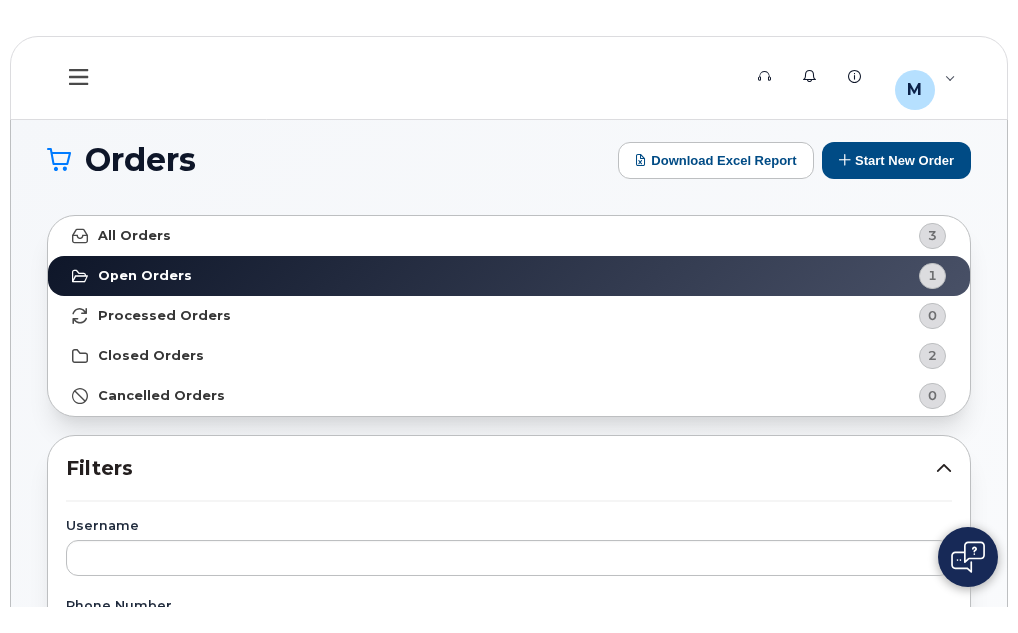 scroll, scrollTop: 508, scrollLeft: 0, axis: vertical 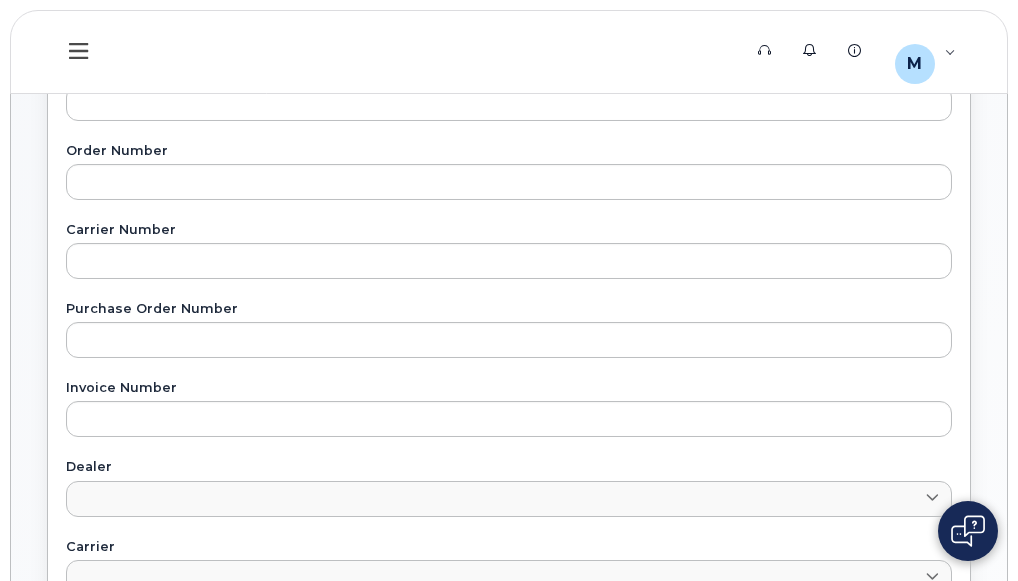 click on "Edit Order" 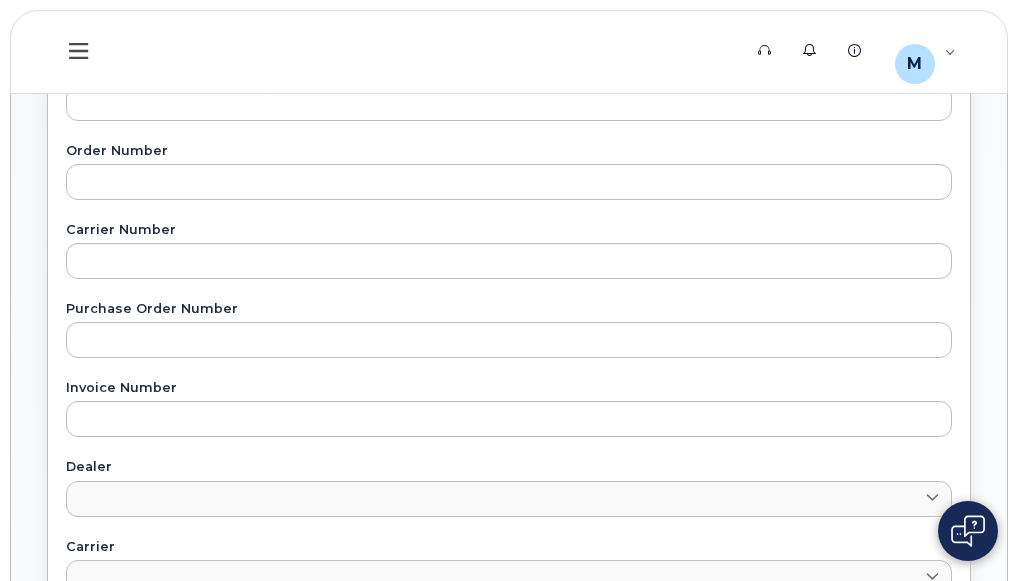 click on "Edit Order" 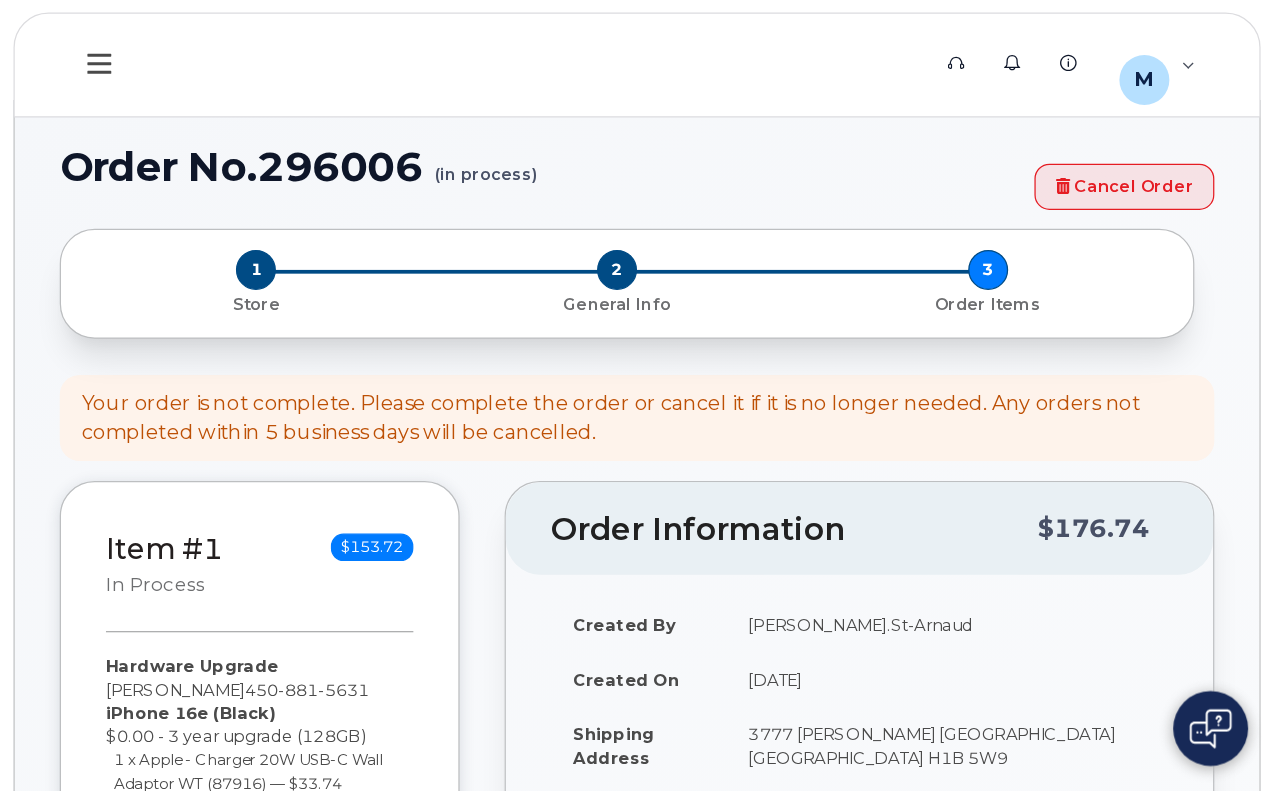 scroll, scrollTop: 0, scrollLeft: 0, axis: both 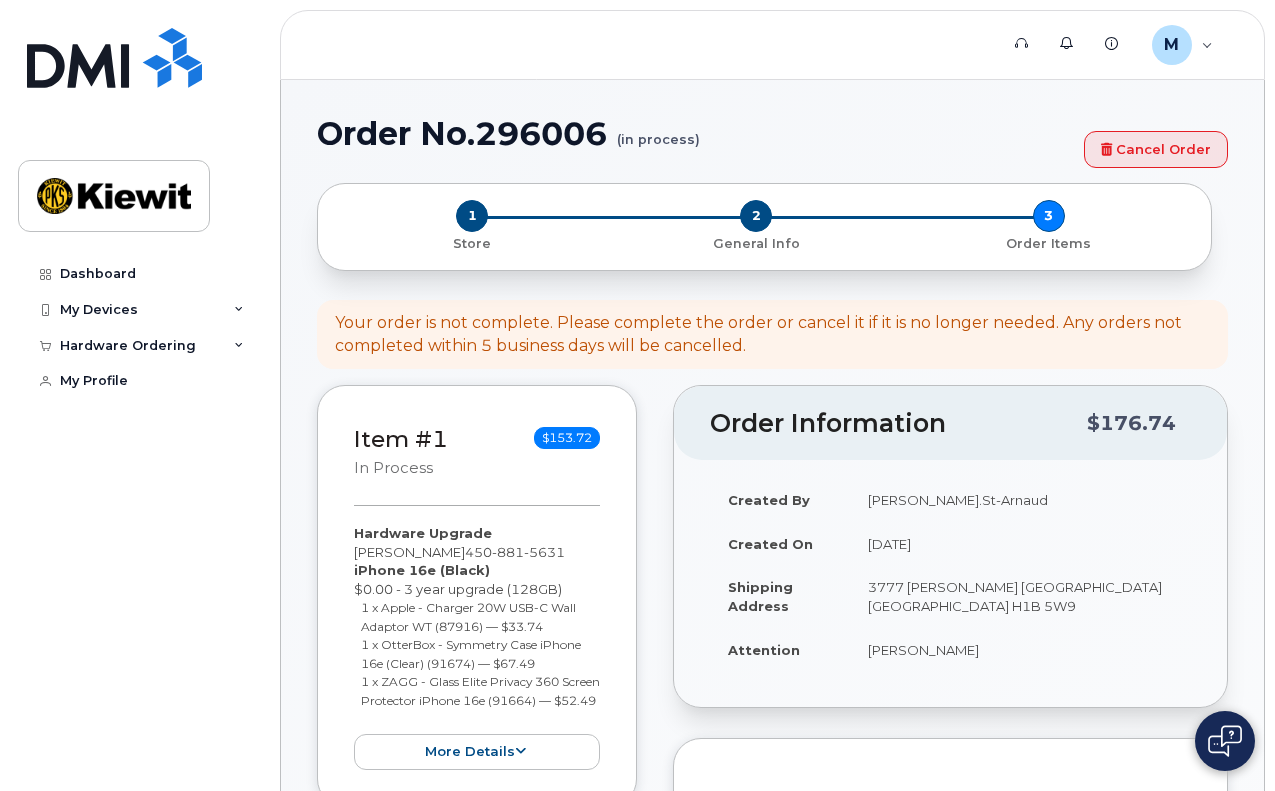 click on "Your order is not complete. Please complete the order or cancel it if it is no longer needed. Any orders not completed within 5 business days will be cancelled." 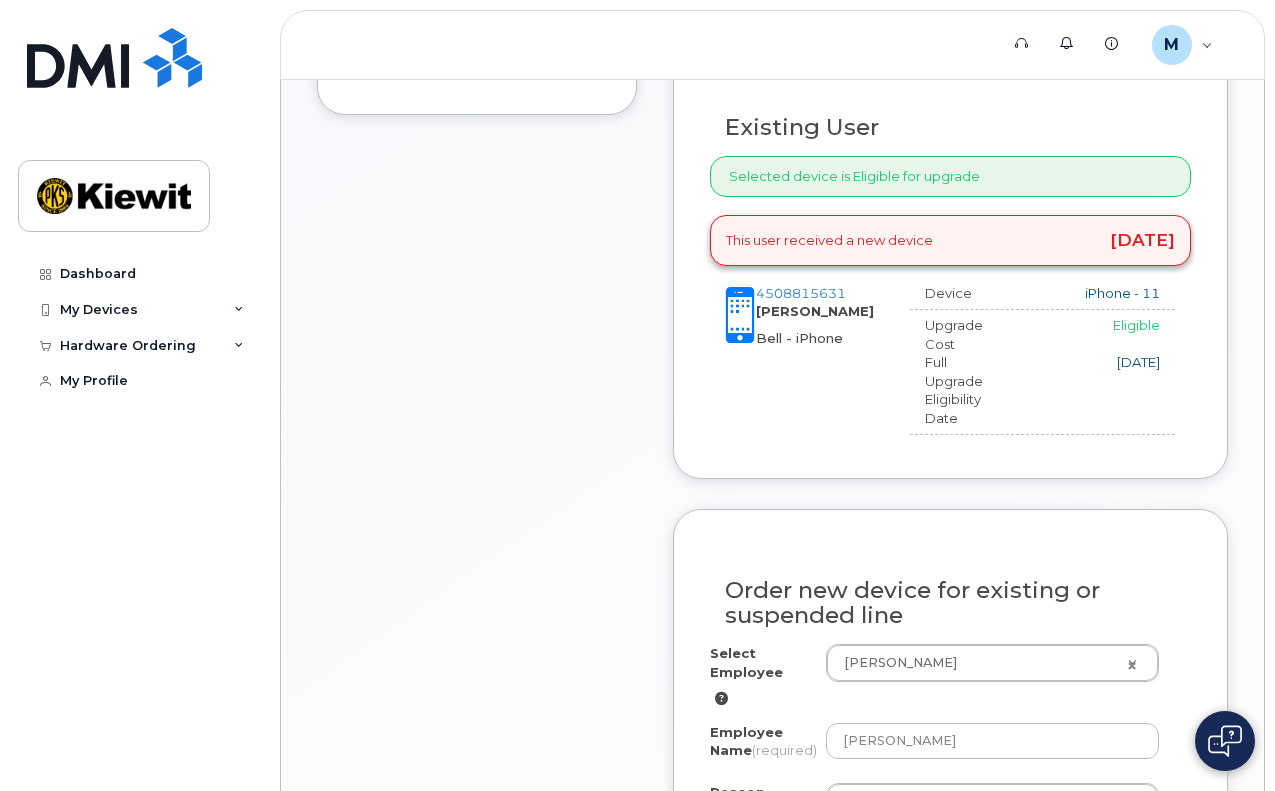 scroll, scrollTop: 1385, scrollLeft: 0, axis: vertical 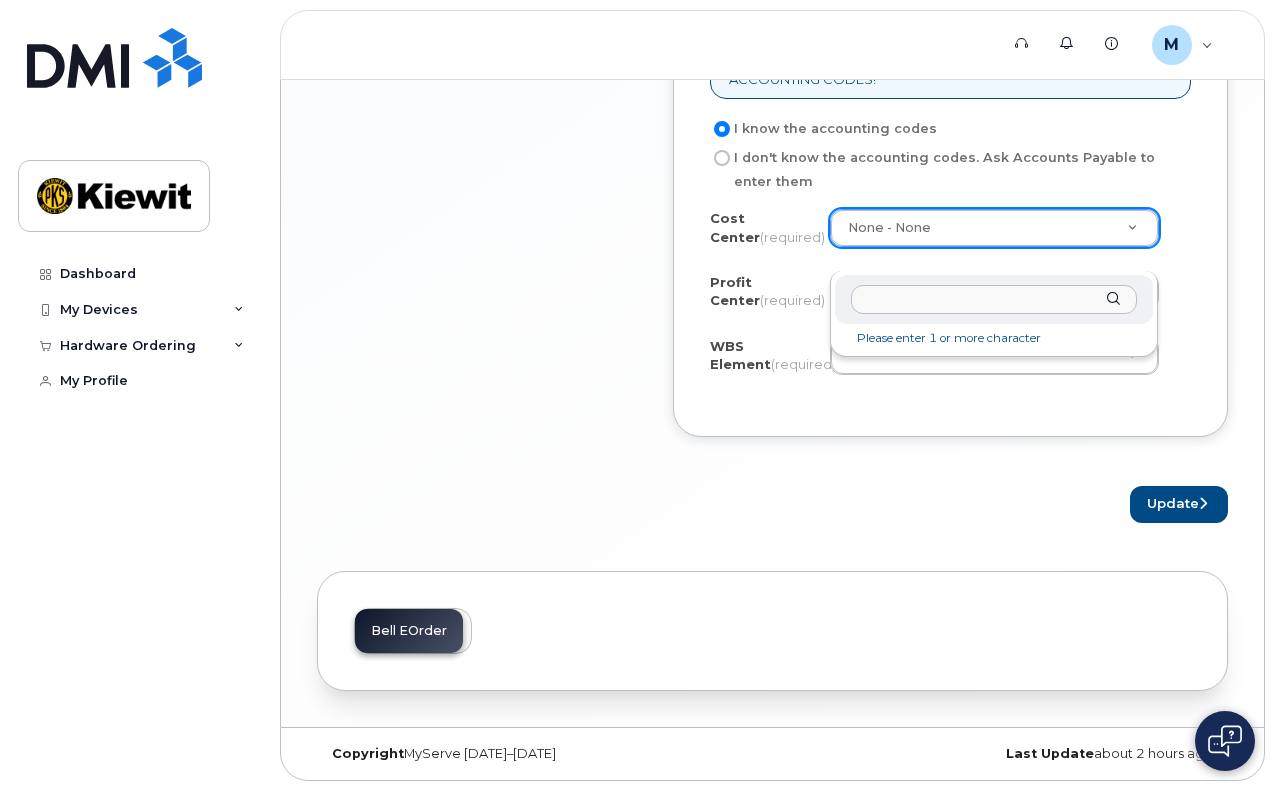 click 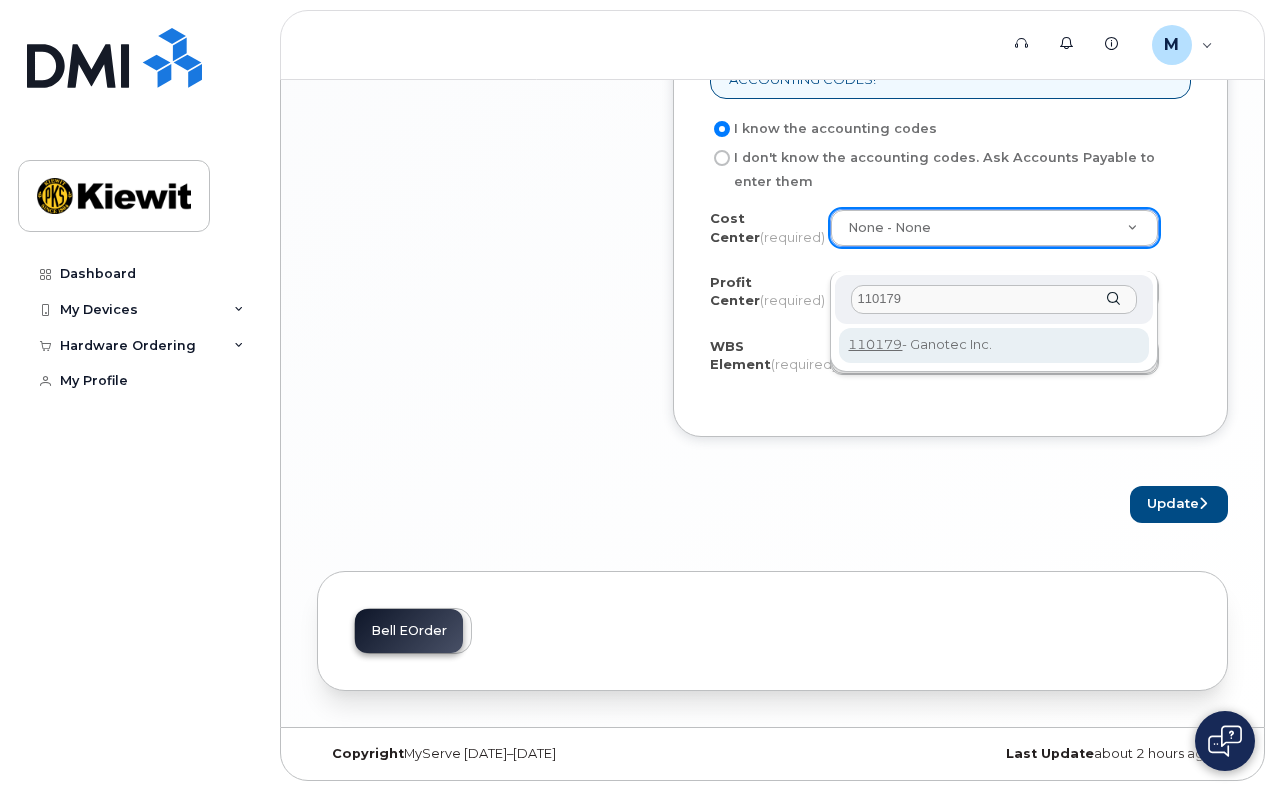 type on "110179" 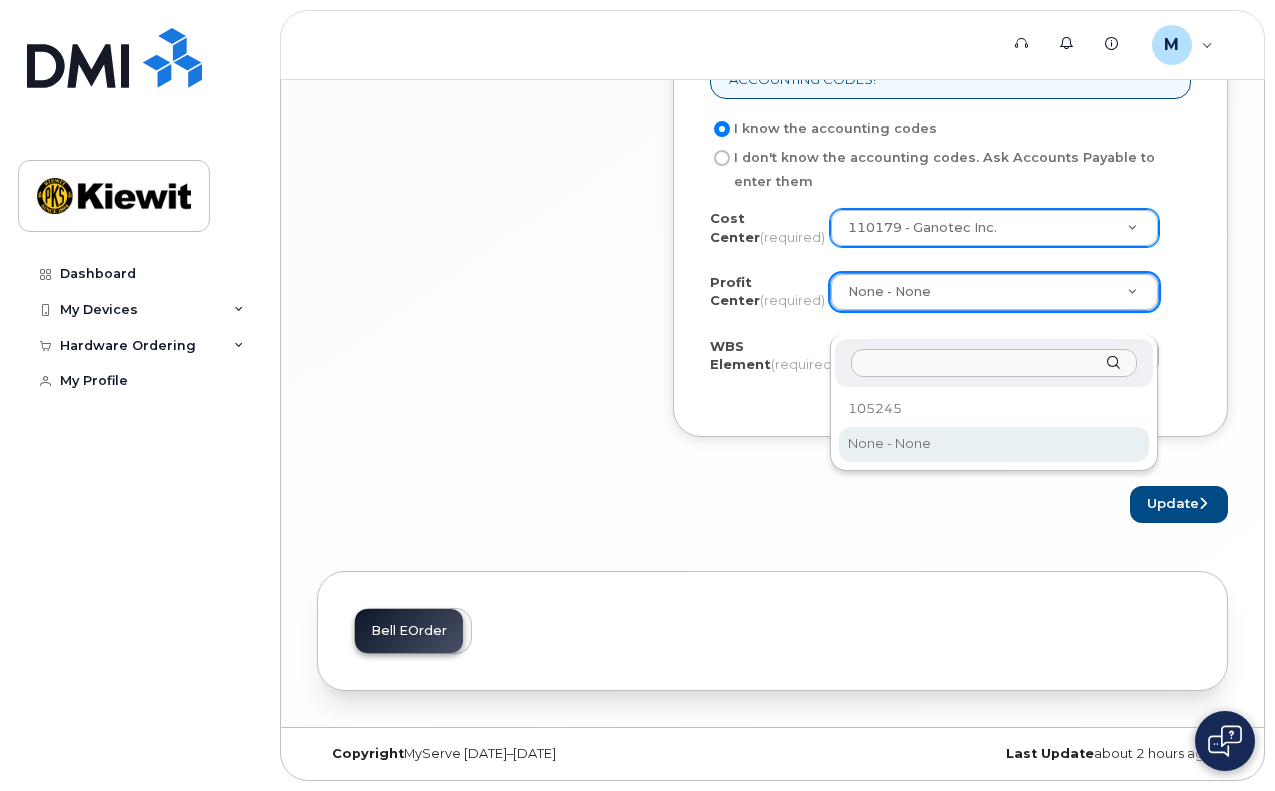 type on "q" 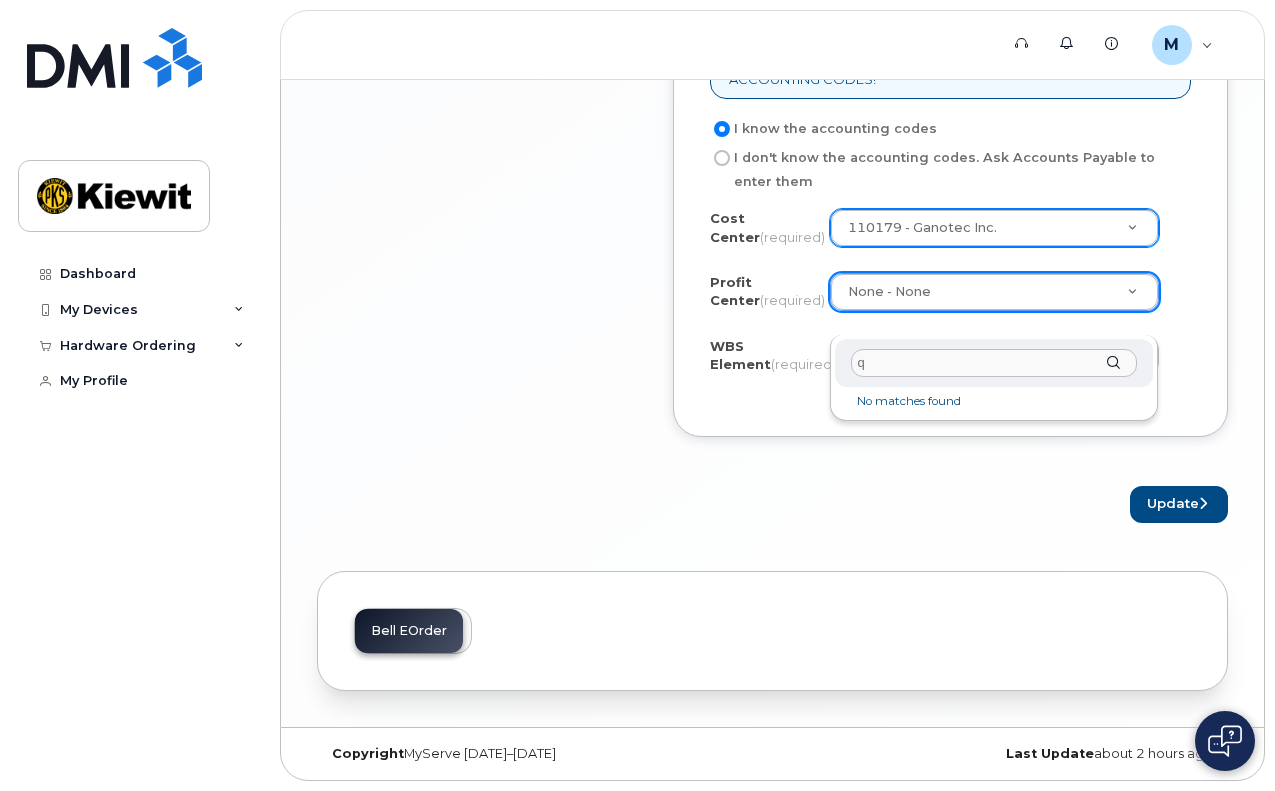 type 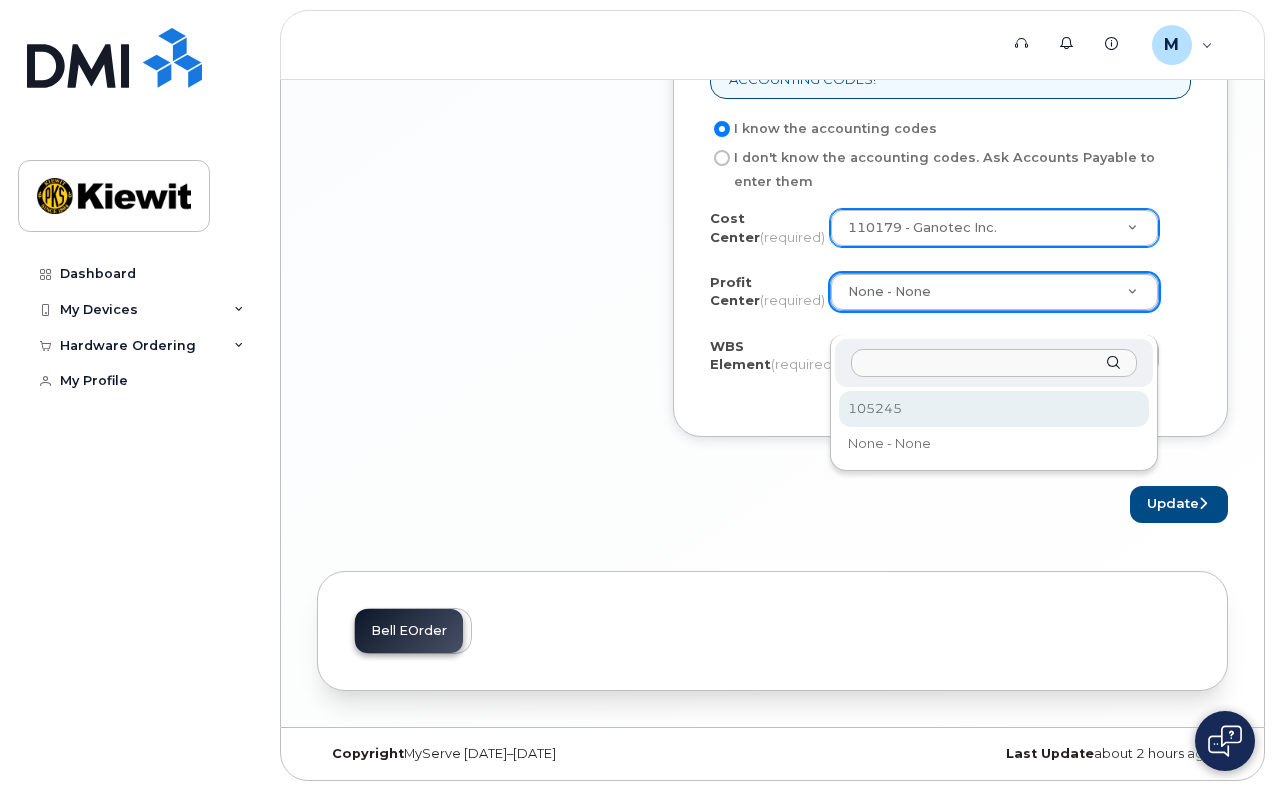 select on "105245" 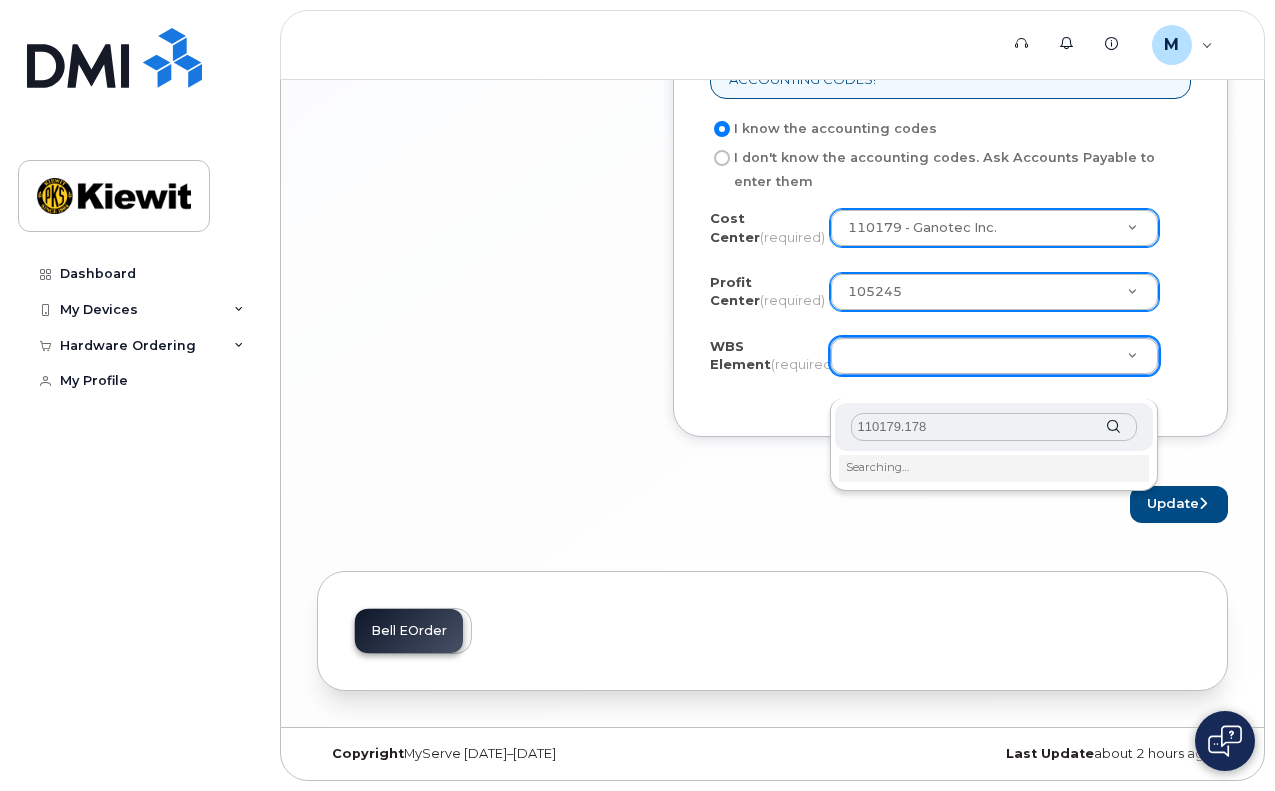 type on "110179.1783" 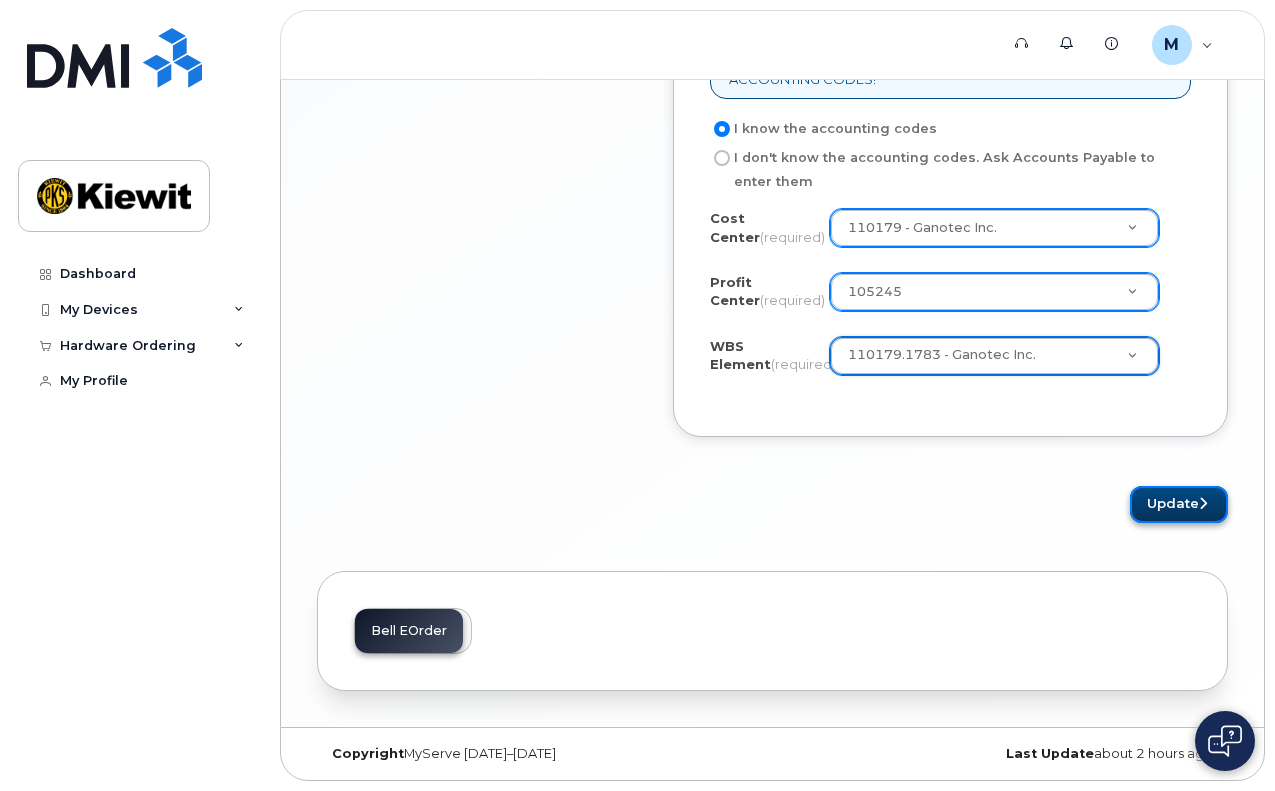 click on "Update" 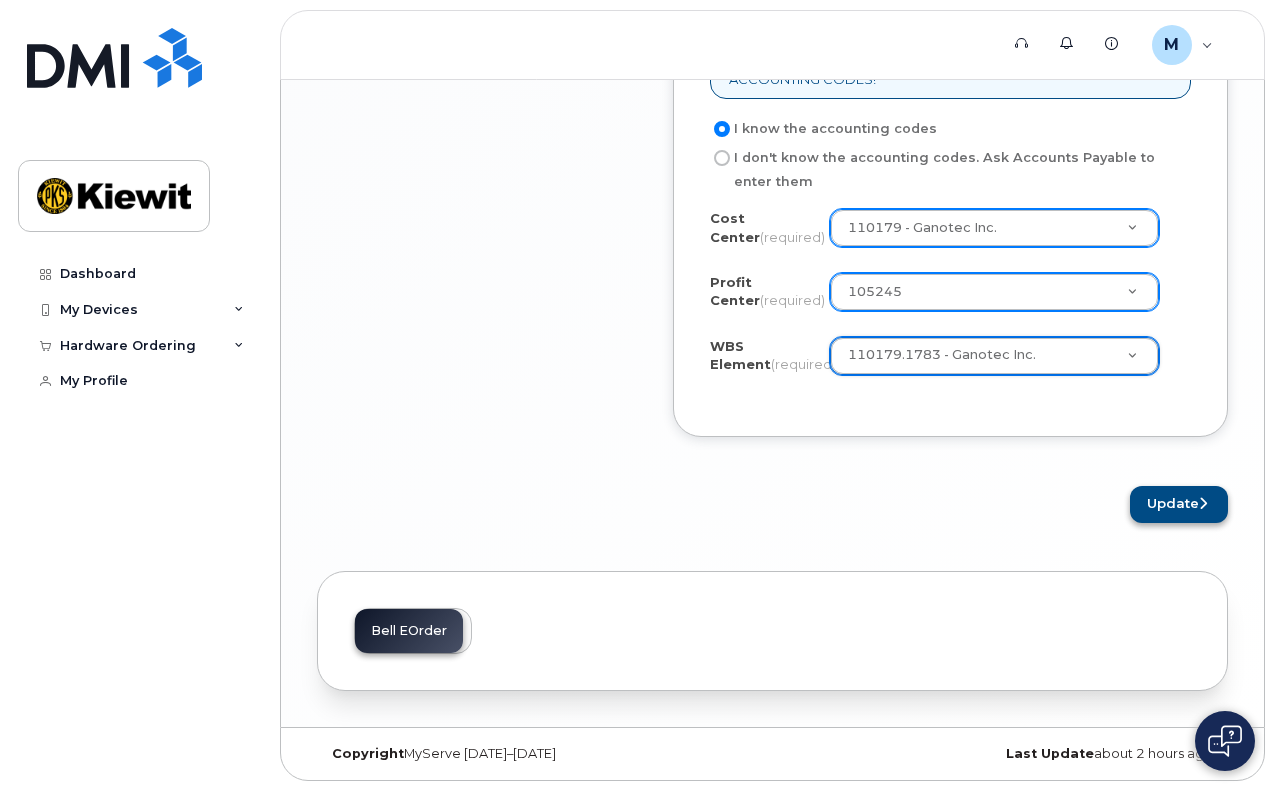 scroll, scrollTop: 1497, scrollLeft: 0, axis: vertical 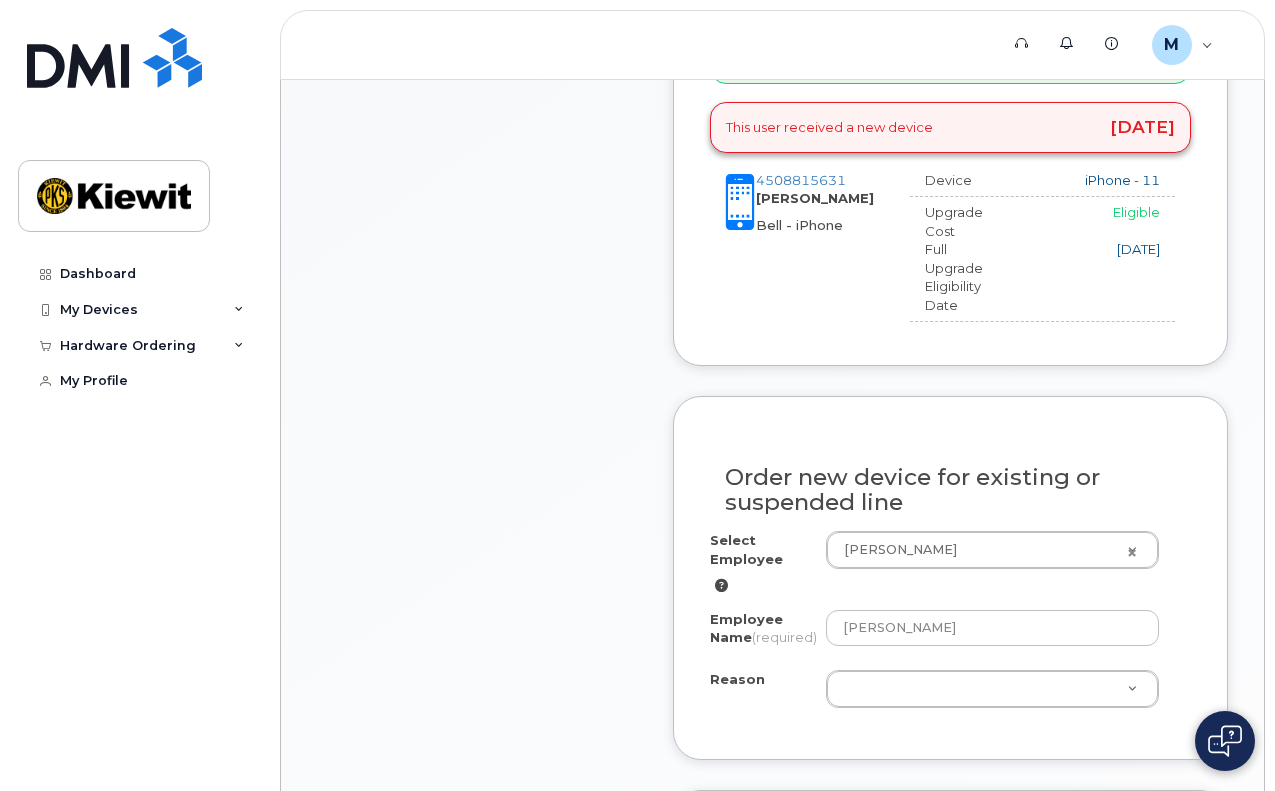 click on "This user received a new device
2 years ago" 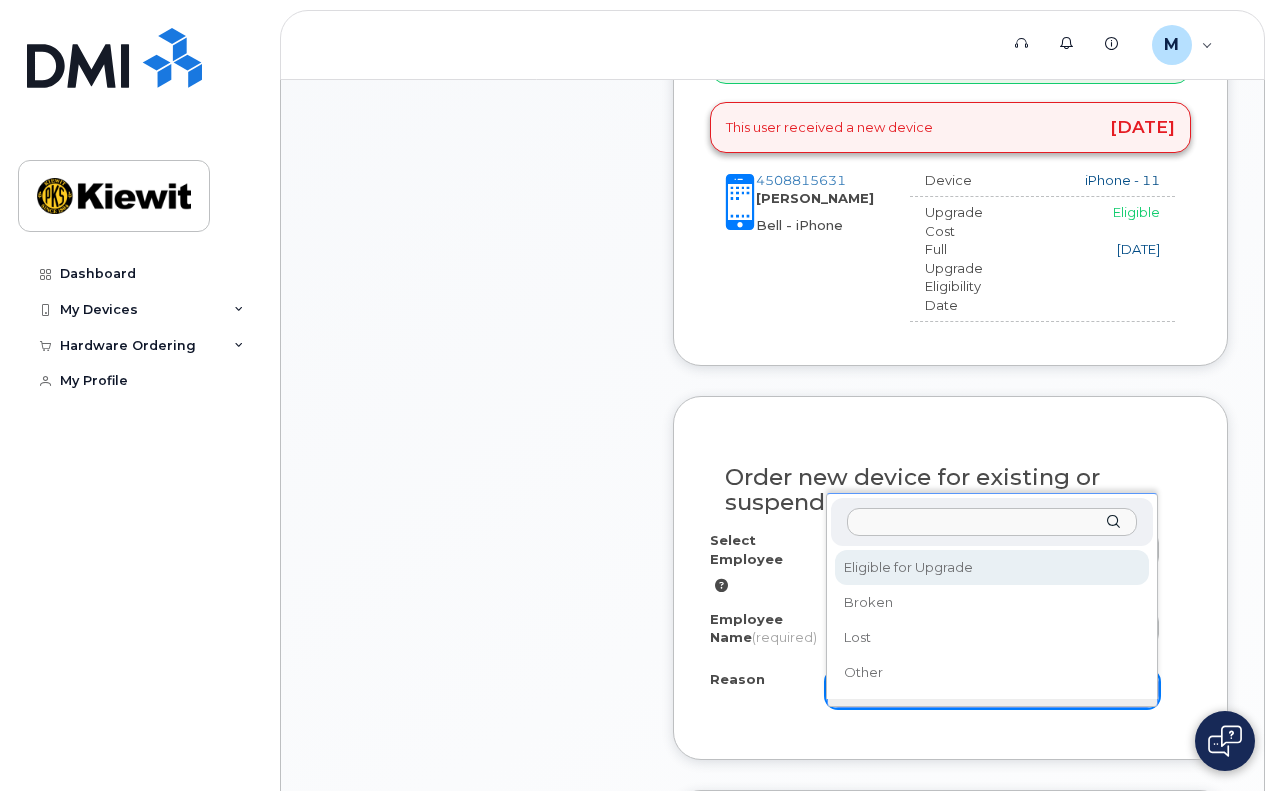 select on "eligible_for_upgrade" 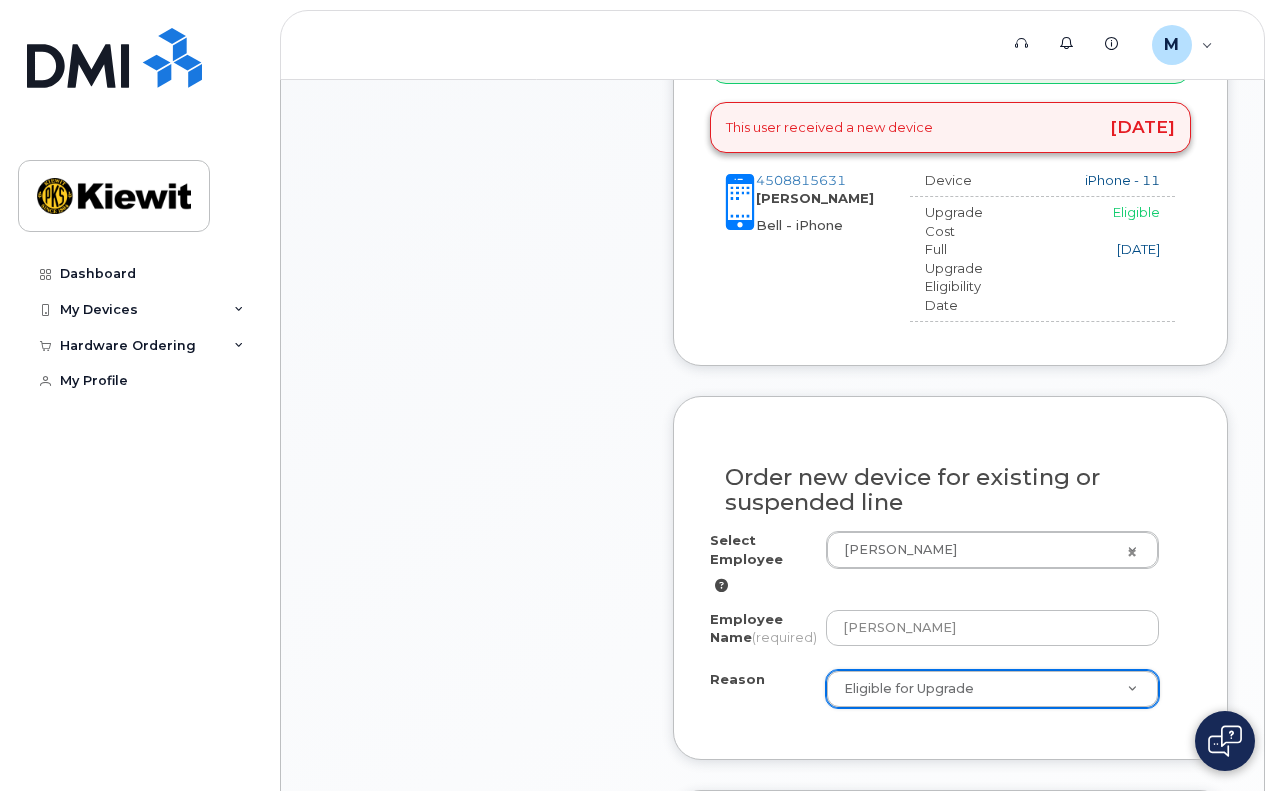 click on "Support   Alerts   Knowledge Base M Mathieu.St-Arnaud Employee English Français  Sign out Dashboard My Devices Add Device 450-881-5631 (Mathieu St Arnaud) Hardware Ordering My Orders New Order My Profile
Order No.296006
(in process)
Cancel Order
×
Share This Order
If you want to allow others to create or edit orders, share this link with them:
https://myserve.ca/orders/fd090538-91dd-4cba-872e-12f734e8b696/edit
1
Store
2
General Info
3
Order Items
Your order is not complete. Please complete the order or cancel it if it is no longer needed. Any orders not completed within 5 business days will be cancelled.
Item #1
in process
$153.72
Hardware Upgrade
Mathieu St-Arnaud  450 881 5631
iPhone 16e
(Black)
$0.00 - 3 year upgrade (128GB)
1 x Apple - Charger 20W USB-C Wall Adaptor WT (87916)
—
$33.74" 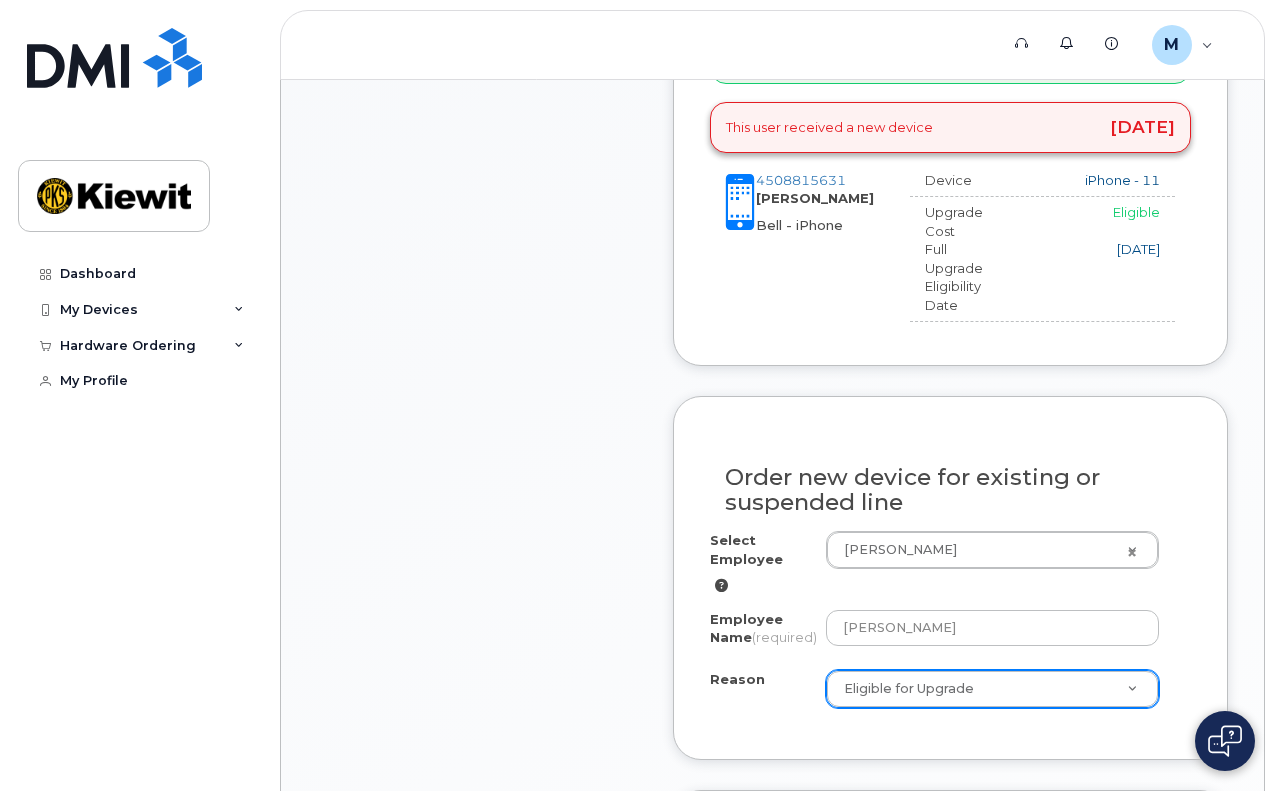 click on "Order No.296006
(in process)
Cancel Order
×
Share This Order
If you want to allow others to create or edit orders, share this link with them:
https://myserve.ca/orders/fd090538-91dd-4cba-872e-12f734e8b696/edit
1
Store
2
General Info
3
Order Items
Your order is not complete. Please complete the order or cancel it if it is no longer needed. Any orders not completed within 5 business days will be cancelled.
Item #1
in process
$153.72
Hardware Upgrade
Mathieu St-Arnaud  450 881 5631
iPhone 16e
(Black)
$0.00 - 3 year upgrade (128GB)
1 x Apple - Charger 20W USB-C Wall Adaptor WT (87916)
—
$33.74
1 x OtterBox - Symmetry Case iPhone 16e (Clear) (91674)
—
$67.49
1 x ZAGG - Glass Elite Privacy 360 Screen Protector iPhone 16e (91664)
—
$52.49
more details
Request" 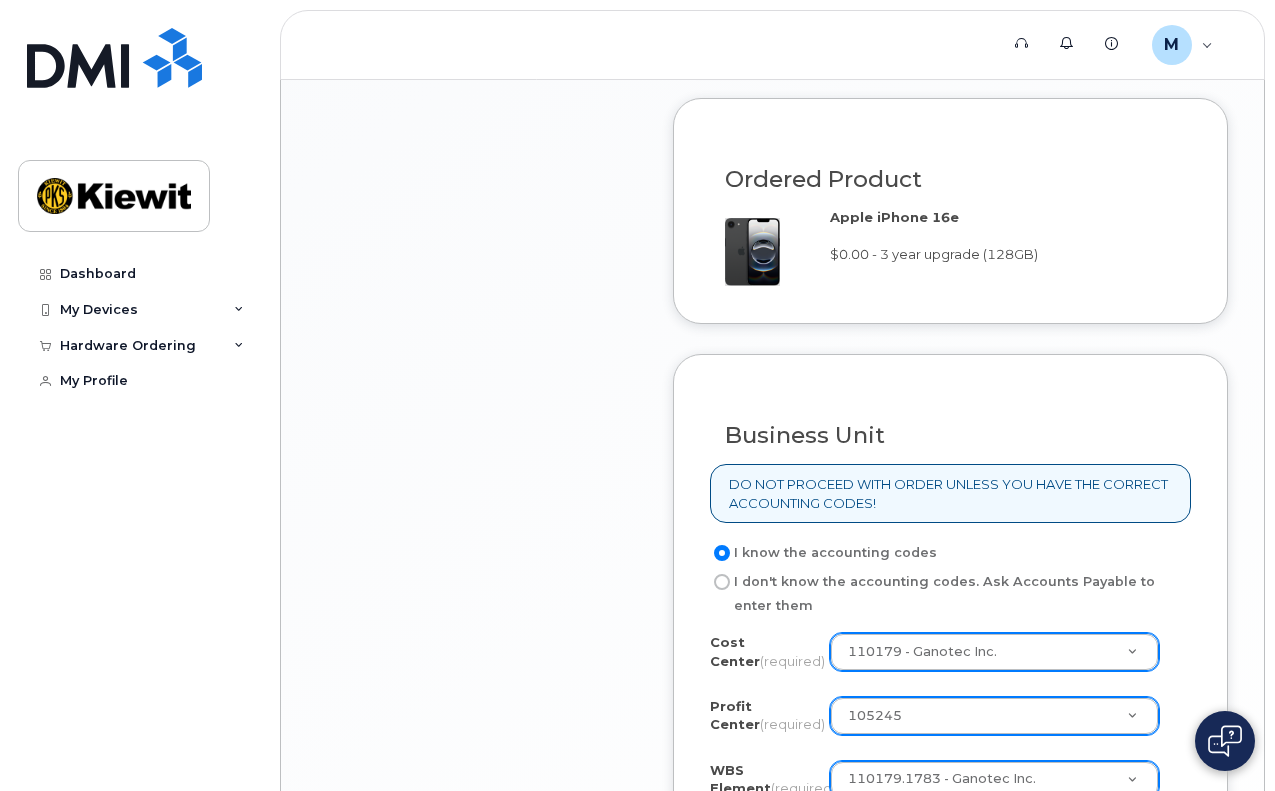scroll, scrollTop: 1947, scrollLeft: 0, axis: vertical 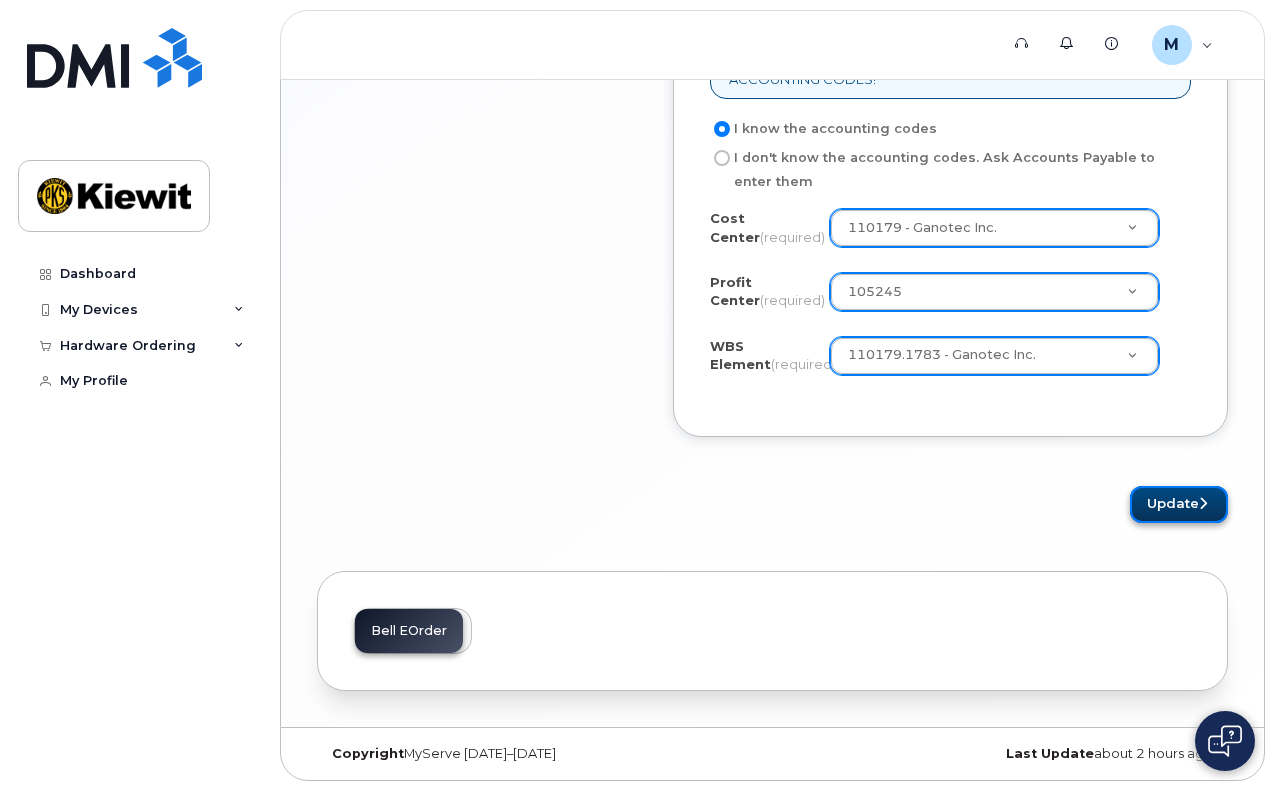 click on "Update" 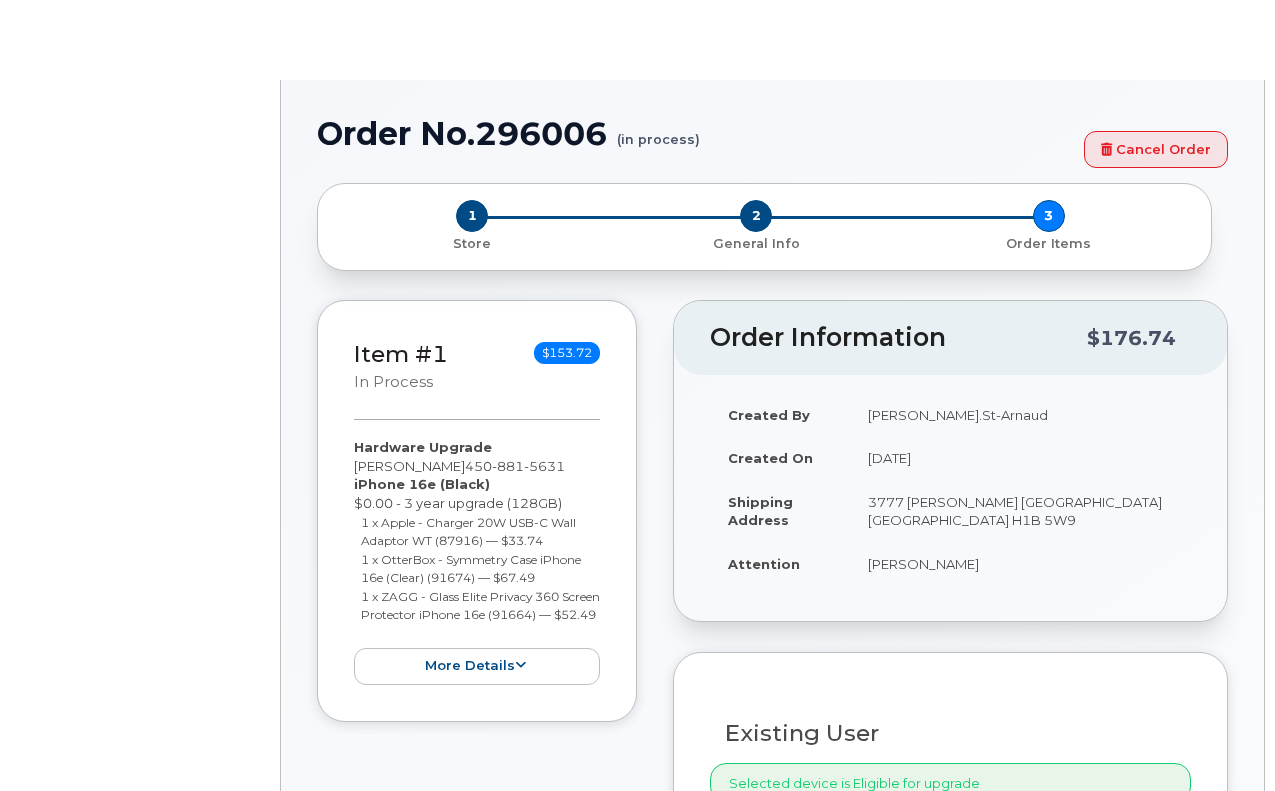 scroll, scrollTop: 0, scrollLeft: 0, axis: both 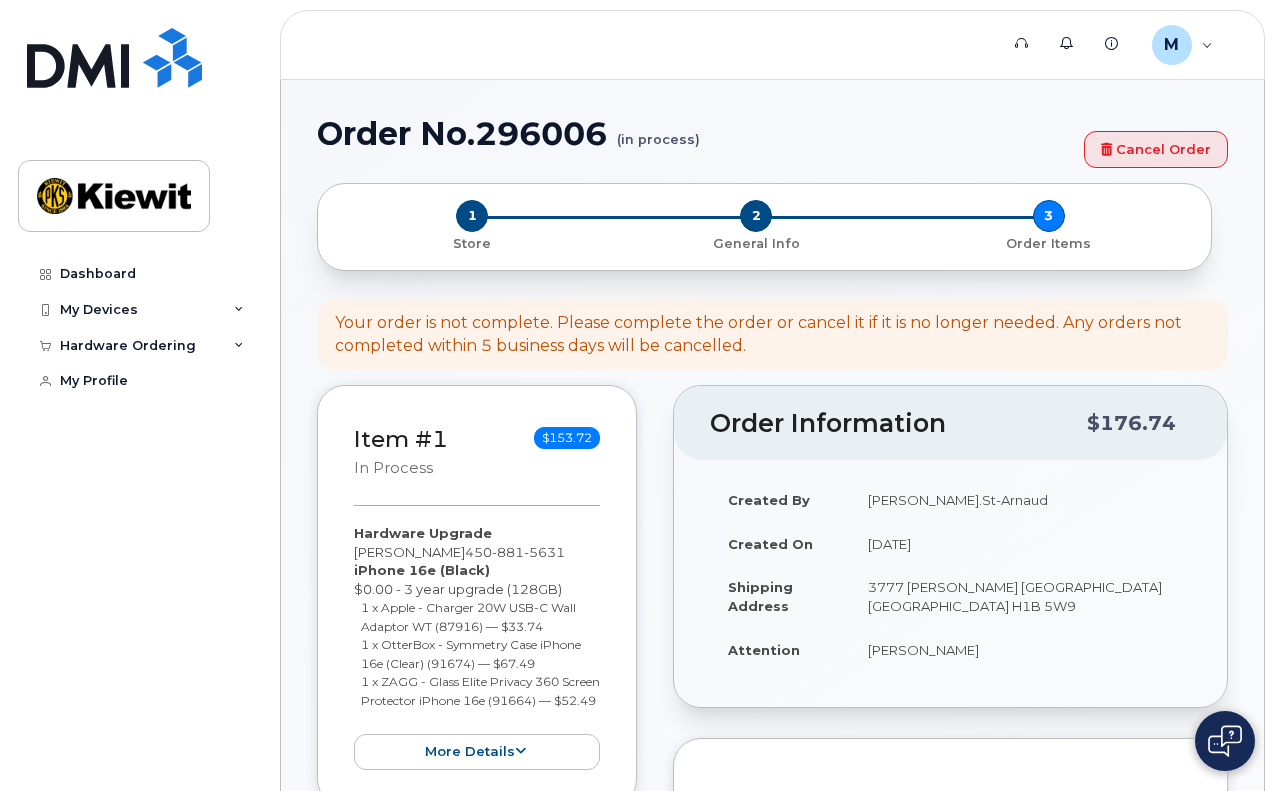 click on "Order No.296006
(in process)
Cancel Order
×
Share This Order
If you want to allow others to create or edit orders, share this link with them:
[URL][DOMAIN_NAME]
1
Store
2
General Info
3
Order Items
Your order is not complete. Please complete the order or cancel it if it is no longer needed. Any orders not completed within 5 business days will be cancelled.
Item #1
in process
$153.72
Hardware Upgrade
[PERSON_NAME]-Arnaud  [PHONE_NUMBER]
iPhone 16e
(Black)
$0.00 - 3 year upgrade (128GB)
1 x Apple - Charger 20W USB-C Wall Adaptor WT (87916)
—
$33.74
1 x OtterBox - Symmetry Case iPhone 16e (Clear) (91674)
—
$67.49
1 x ZAGG - Glass Elite Privacy 360 Screen Protector iPhone 16e (91664)
—
$52.49
more details
Request" 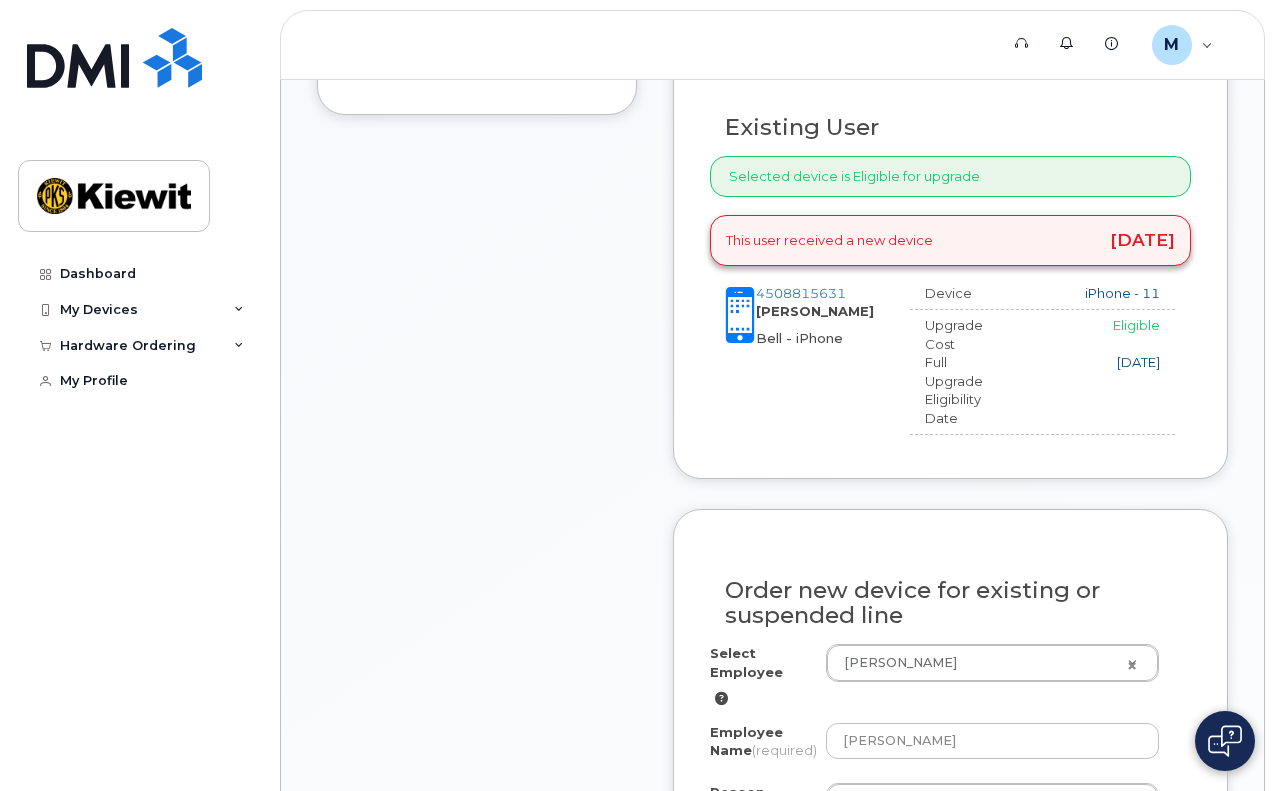 click on "Support   Alerts   Knowledge Base M Mathieu.St-Arnaud Employee English Français  Sign out Dashboard My Devices Add Device 450-881-5631 (Mathieu St Arnaud) Hardware Ordering My Orders New Order My Profile
Order No.296006
(in process)
Cancel Order
×
Share This Order
If you want to allow others to create or edit orders, share this link with them:
https://myserve.ca/orders/fd090538-91dd-4cba-872e-12f734e8b696/edit
1
Store
2
General Info
3
Order Items
Your order is not complete. Please complete the order or cancel it if it is no longer needed. Any orders not completed within 5 business days will be cancelled.
Item #1
in process
$153.72
Hardware Upgrade
Mathieu St-Arnaud  450 881 5631
iPhone 16e
(Black)
$0.00 - 3 year upgrade (128GB)
1 x Apple - Charger 20W USB-C Wall Adaptor WT (87916)
—
$33.74" 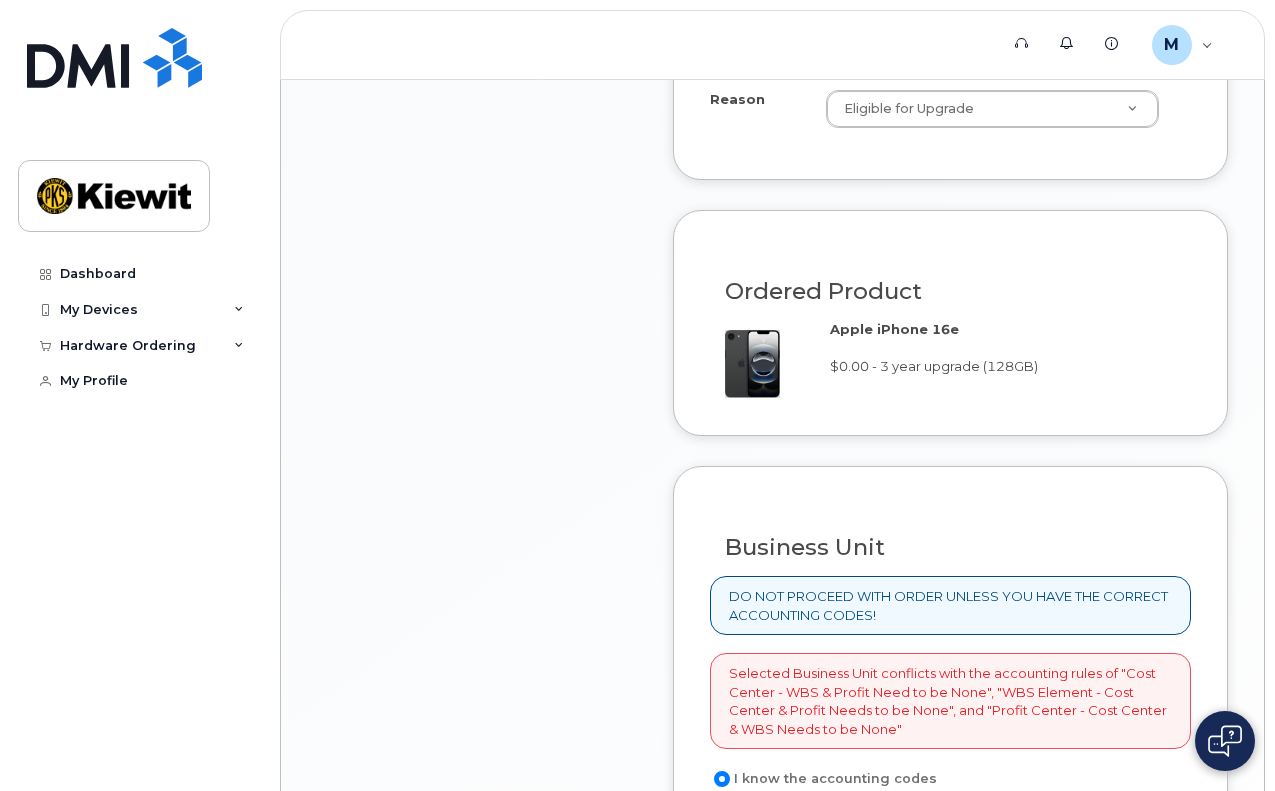 click on "Support   Alerts   Knowledge Base M Mathieu.St-Arnaud Employee English Français  Sign out Dashboard My Devices Add Device 450-881-5631 (Mathieu St Arnaud) Hardware Ordering My Orders New Order My Profile
Order No.296006
(in process)
Cancel Order
×
Share This Order
If you want to allow others to create or edit orders, share this link with them:
https://myserve.ca/orders/fd090538-91dd-4cba-872e-12f734e8b696/edit
1
Store
2
General Info
3
Order Items
Your order is not complete. Please complete the order or cancel it if it is no longer needed. Any orders not completed within 5 business days will be cancelled.
Item #1
in process
$153.72
Hardware Upgrade
Mathieu St-Arnaud  450 881 5631
iPhone 16e
(Black)
$0.00 - 3 year upgrade (128GB)
1 x Apple - Charger 20W USB-C Wall Adaptor WT (87916)
—
$33.74" 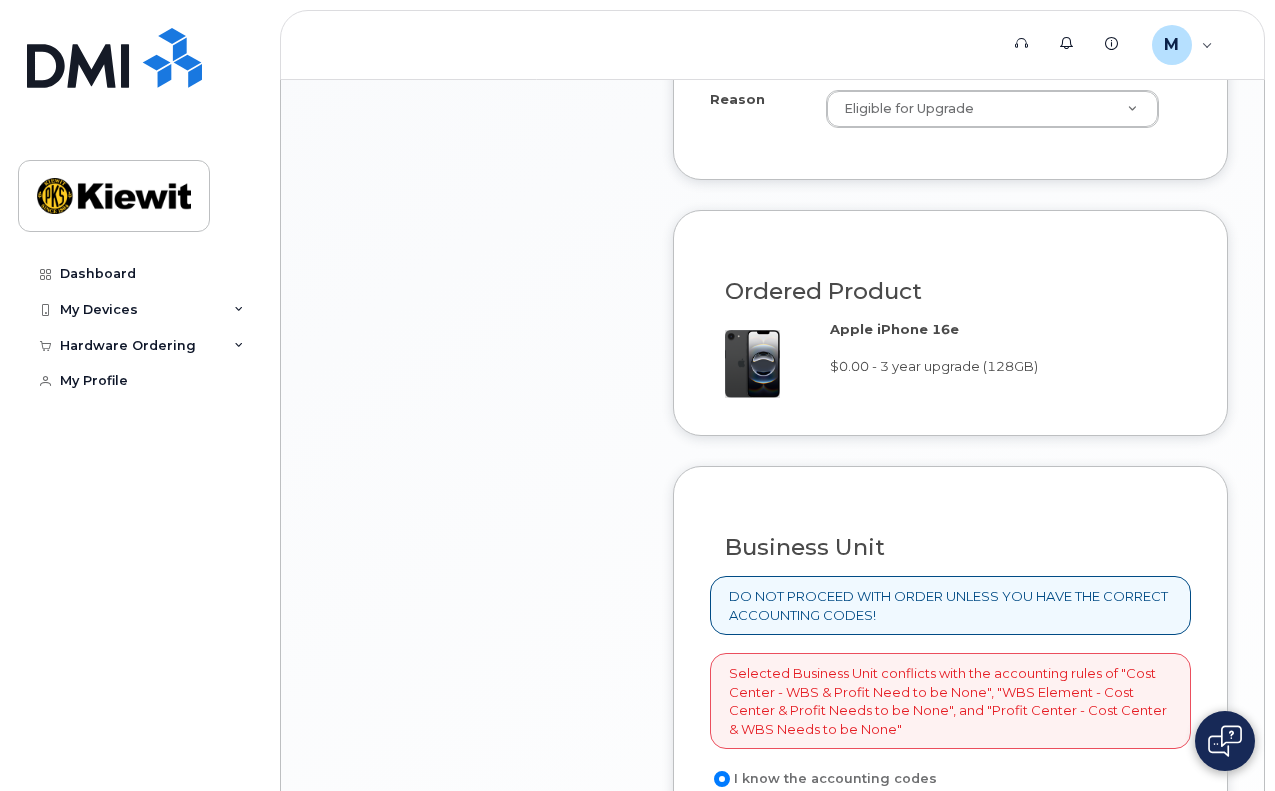 scroll, scrollTop: 2061, scrollLeft: 0, axis: vertical 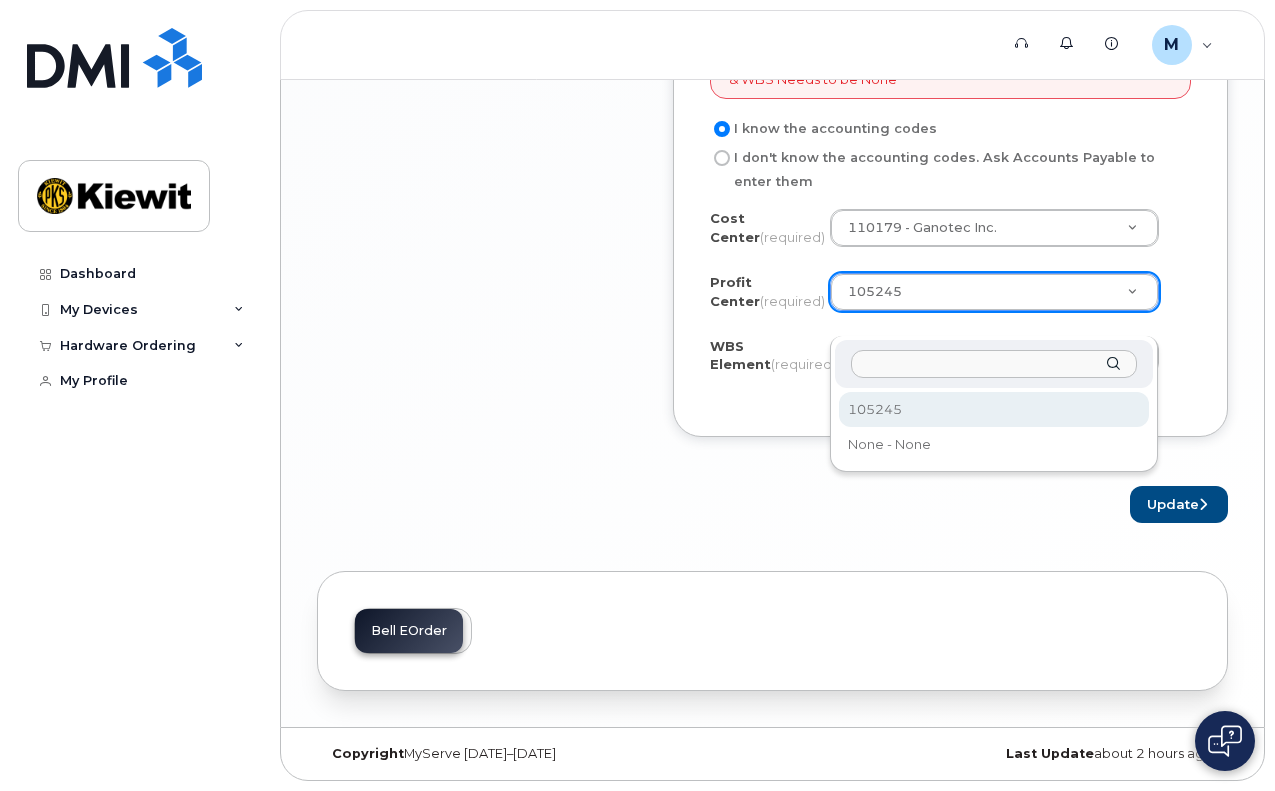 select on "None" 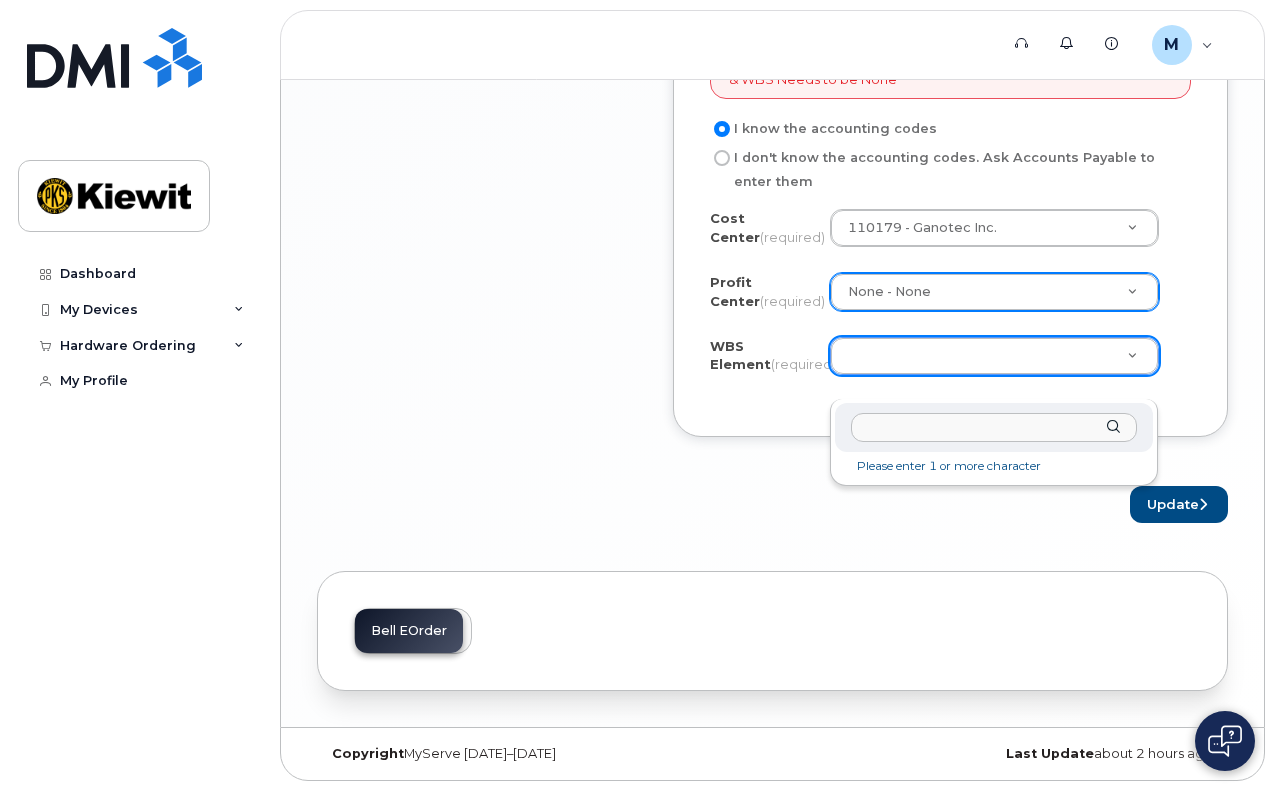 click 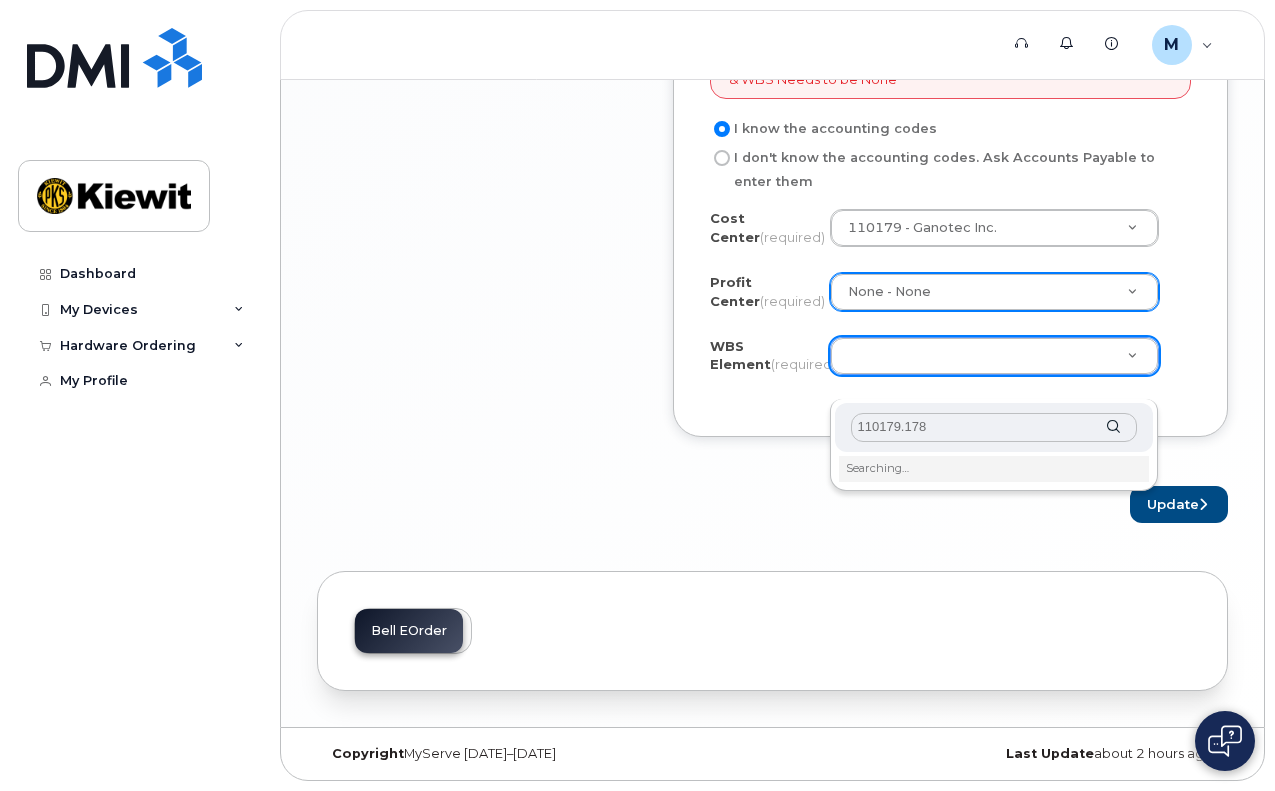 type on "110179.1783" 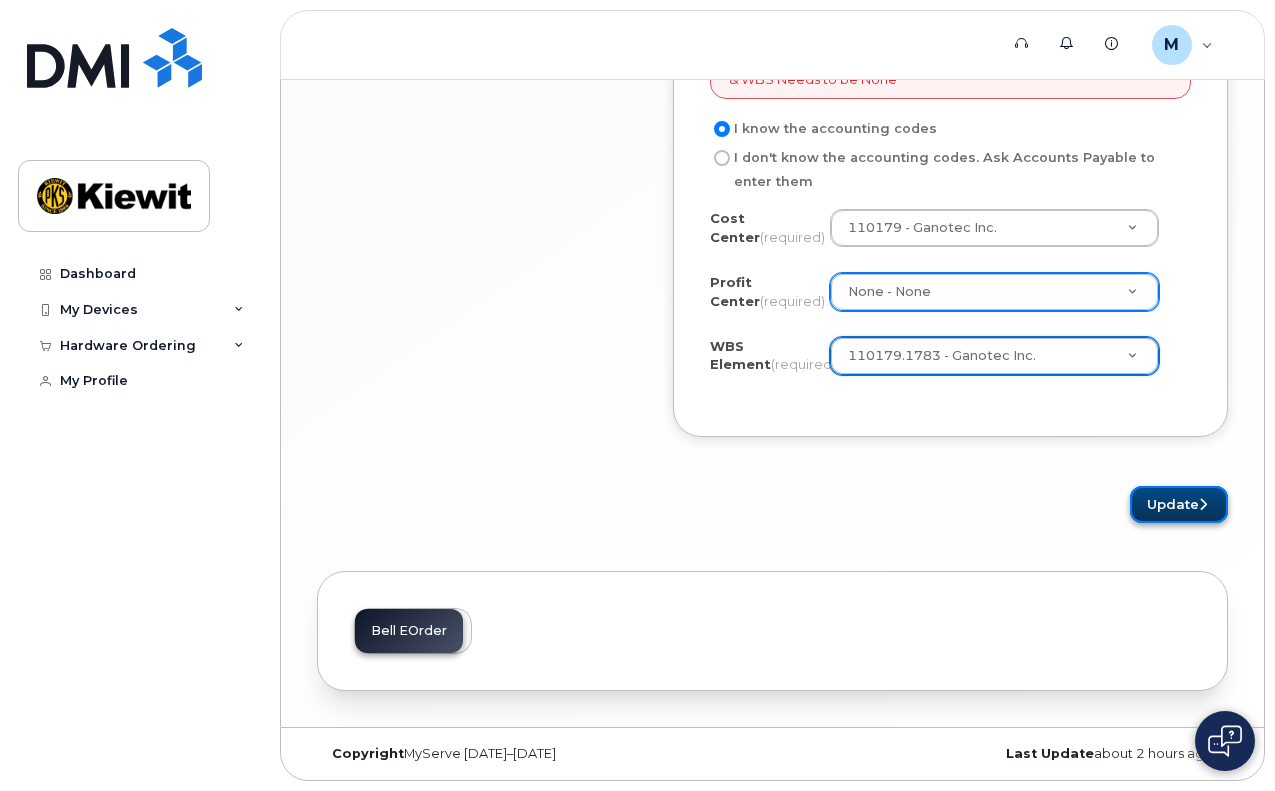 click on "Update" 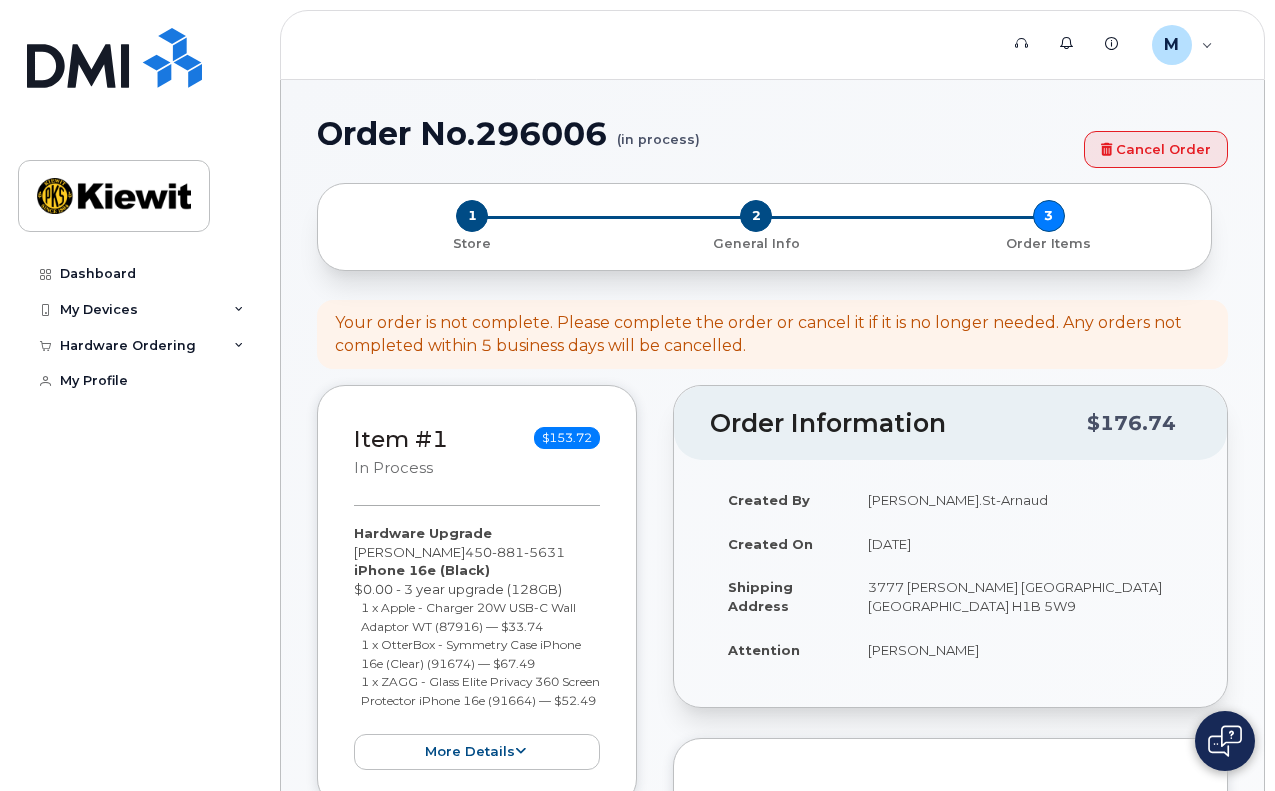scroll, scrollTop: 0, scrollLeft: 0, axis: both 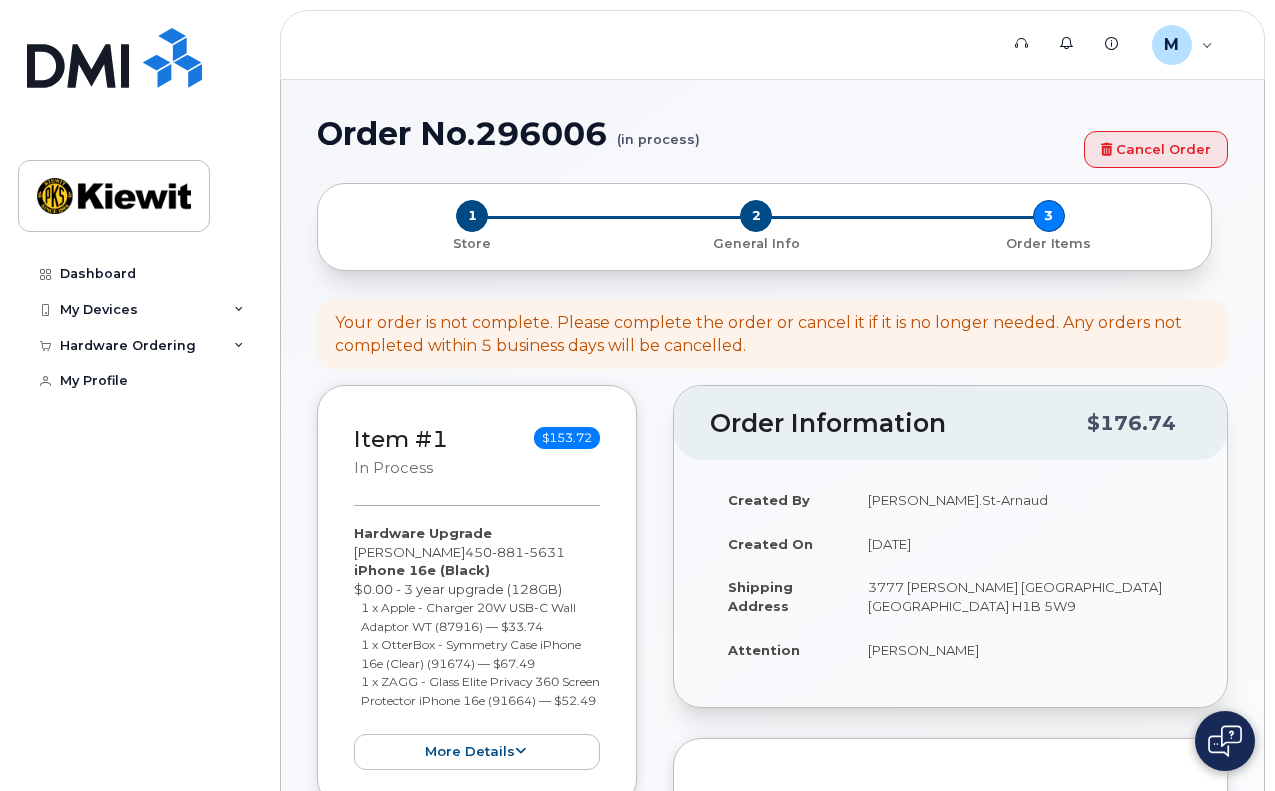 click on "Support   Alerts   Knowledge Base M Mathieu.St-Arnaud Employee English Français  Sign out Dashboard My Devices Add Device 450-881-5631 (Mathieu St Arnaud) Hardware Ordering My Orders New Order My Profile
Order No.296006
(in process)
Cancel Order
×
Share This Order
If you want to allow others to create or edit orders, share this link with them:
https://myserve.ca/orders/fd090538-91dd-4cba-872e-12f734e8b696/edit
1
Store
2
General Info
3
Order Items
Your order is not complete. Please complete the order or cancel it if it is no longer needed. Any orders not completed within 5 business days will be cancelled.
Item #1
in process
$153.72
Hardware Upgrade
Mathieu St-Arnaud  450 881 5631
iPhone 16e
(Black)
$0.00 - 3 year upgrade (128GB)
1 x Apple - Charger 20W USB-C Wall Adaptor WT (87916)
—
$33.74" 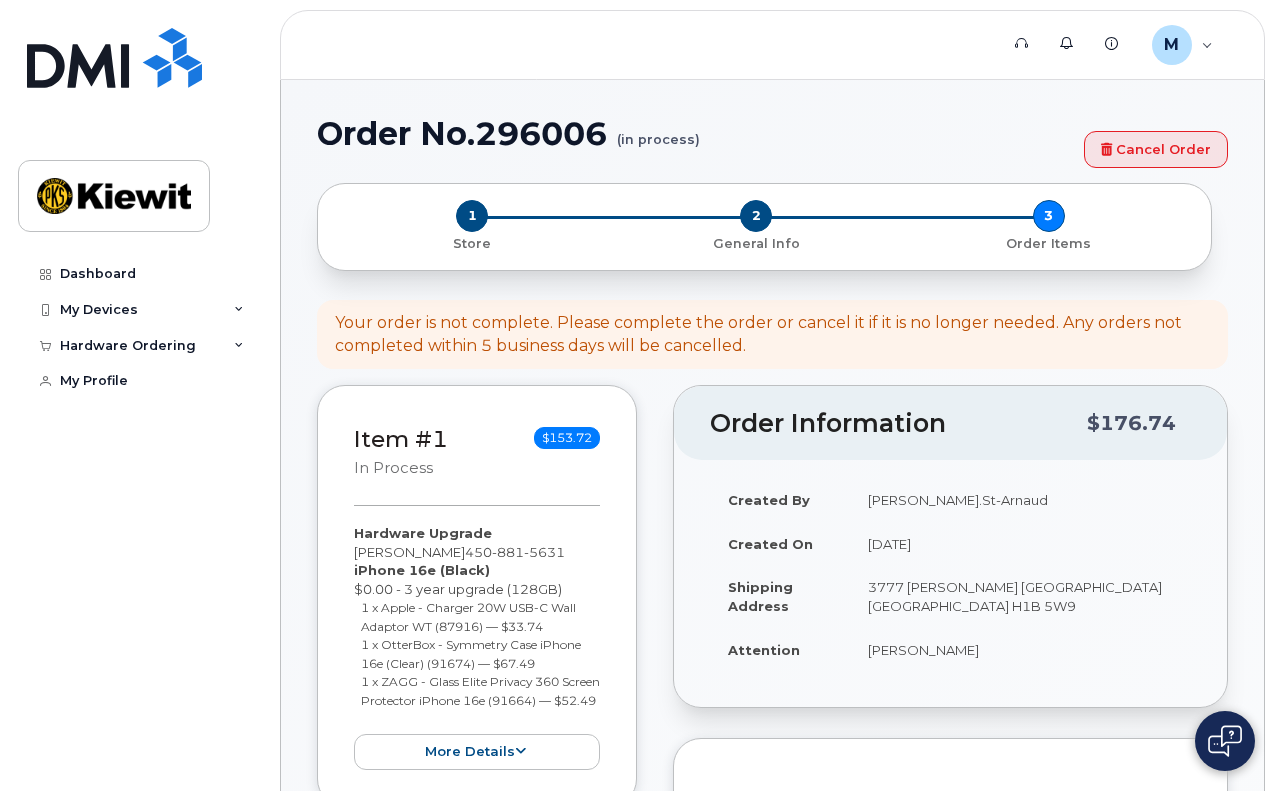 click on "Order No.296006
(in process)
Cancel Order
×
Share This Order
If you want to allow others to create or edit orders, share this link with them:
https://myserve.ca/orders/fd090538-91dd-4cba-872e-12f734e8b696/edit
1
Store
2
General Info
3
Order Items
Your order is not complete. Please complete the order or cancel it if it is no longer needed. Any orders not completed within 5 business days will be cancelled.
Item #1
in process
$153.72
Hardware Upgrade
Mathieu St-Arnaud  450 881 5631
iPhone 16e
(Black)
$0.00 - 3 year upgrade (128GB)
1 x Apple - Charger 20W USB-C Wall Adaptor WT (87916)
—
$33.74
1 x OtterBox - Symmetry Case iPhone 16e (Clear) (91674)
—
$67.49
1 x ZAGG - Glass Elite Privacy 360 Screen Protector iPhone 16e (91664)
—
$52.49
more details
Request" 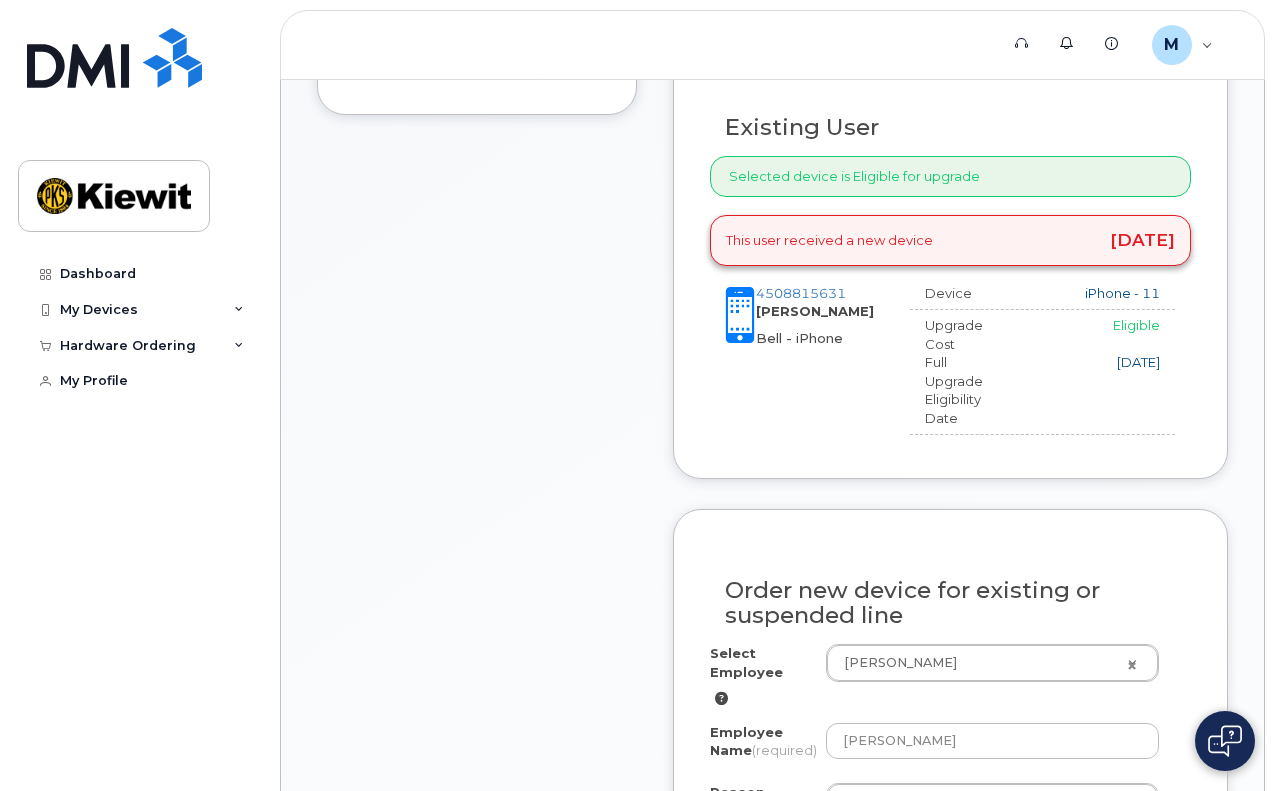 scroll, scrollTop: 1385, scrollLeft: 0, axis: vertical 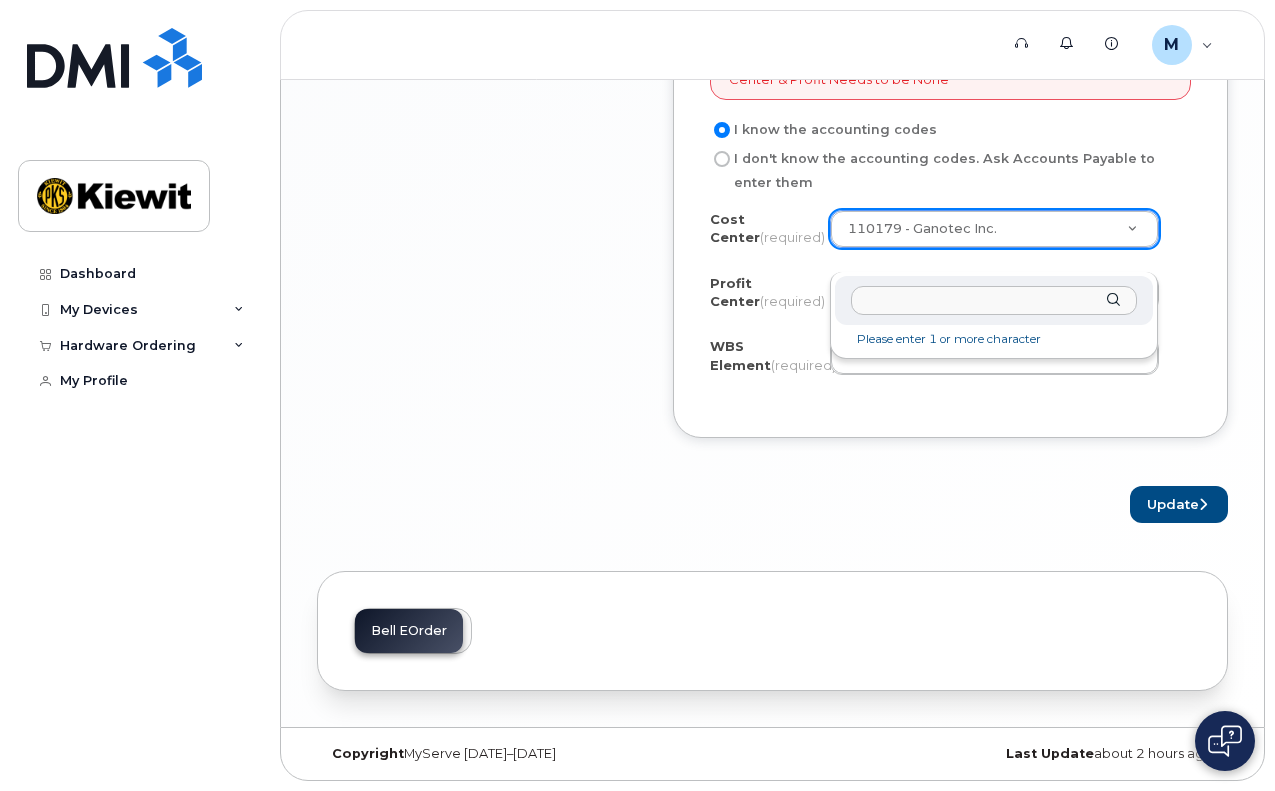 click 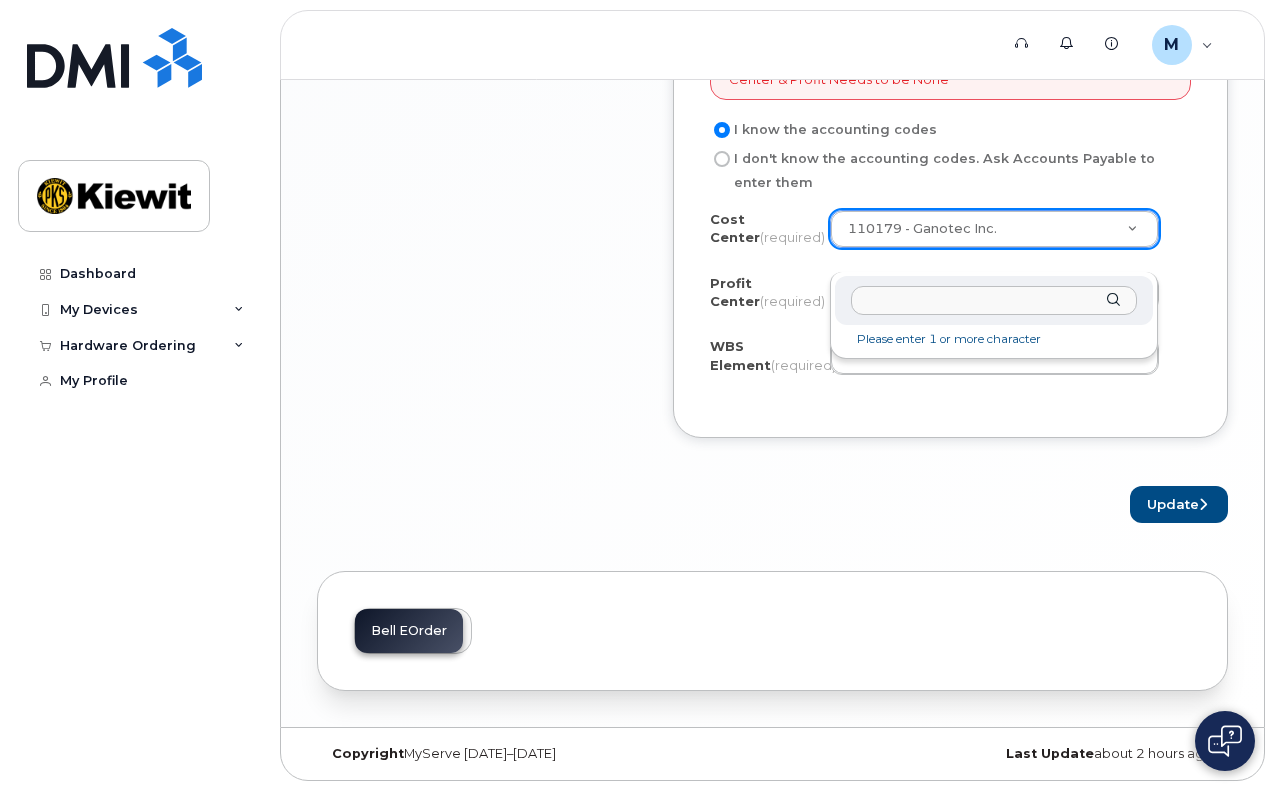 click 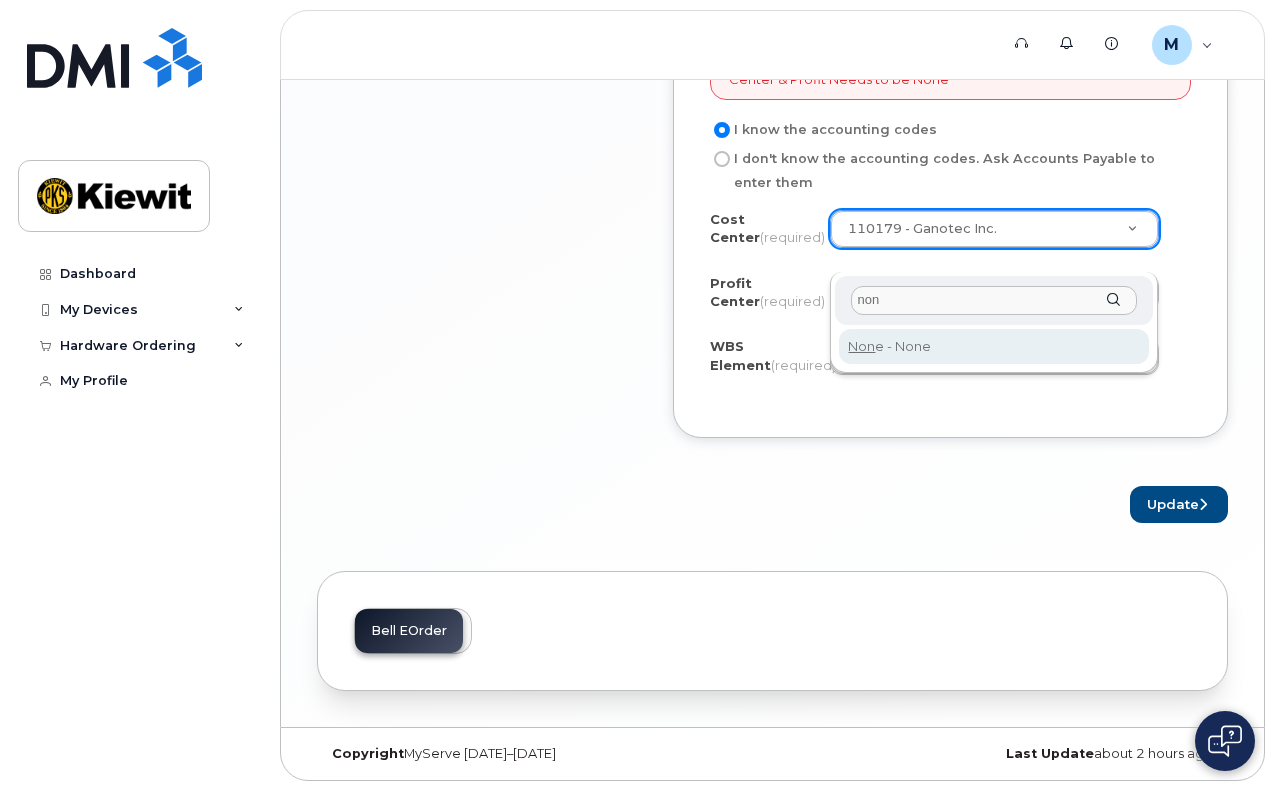 type on "non" 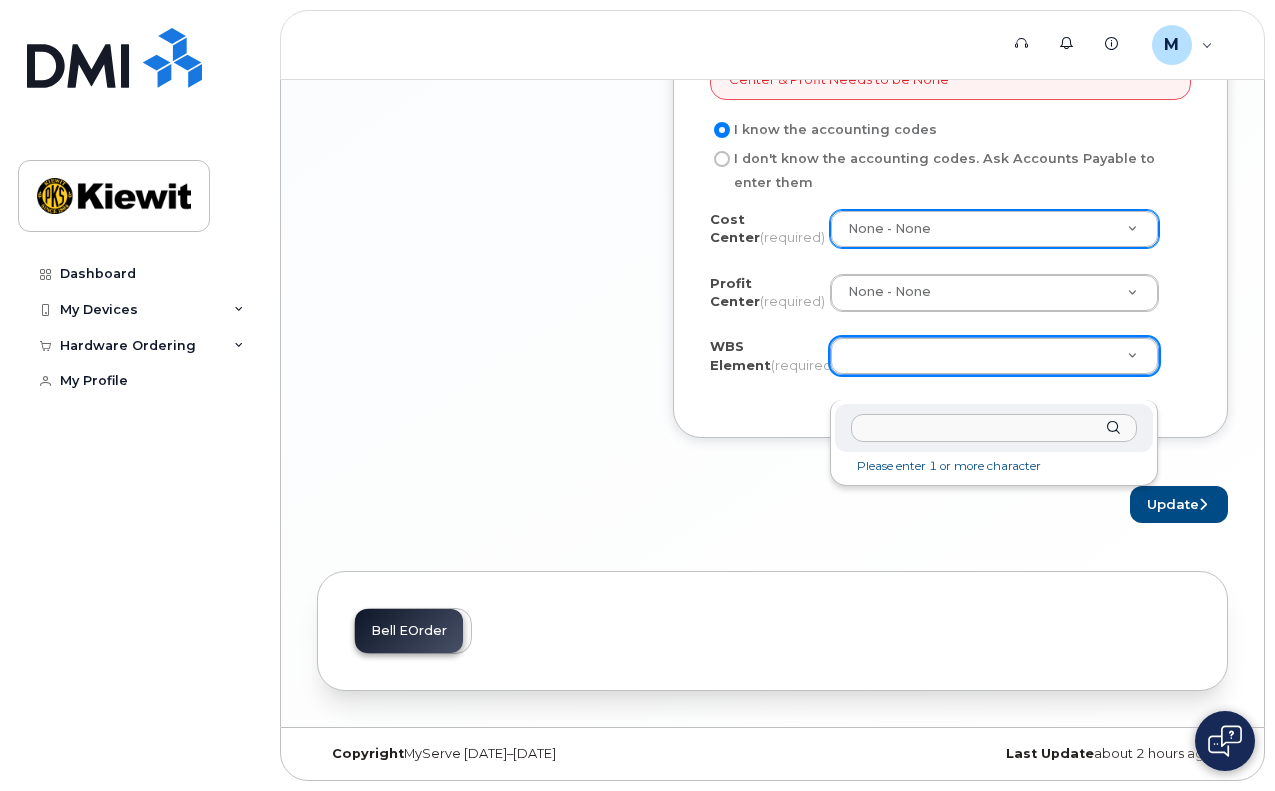 click 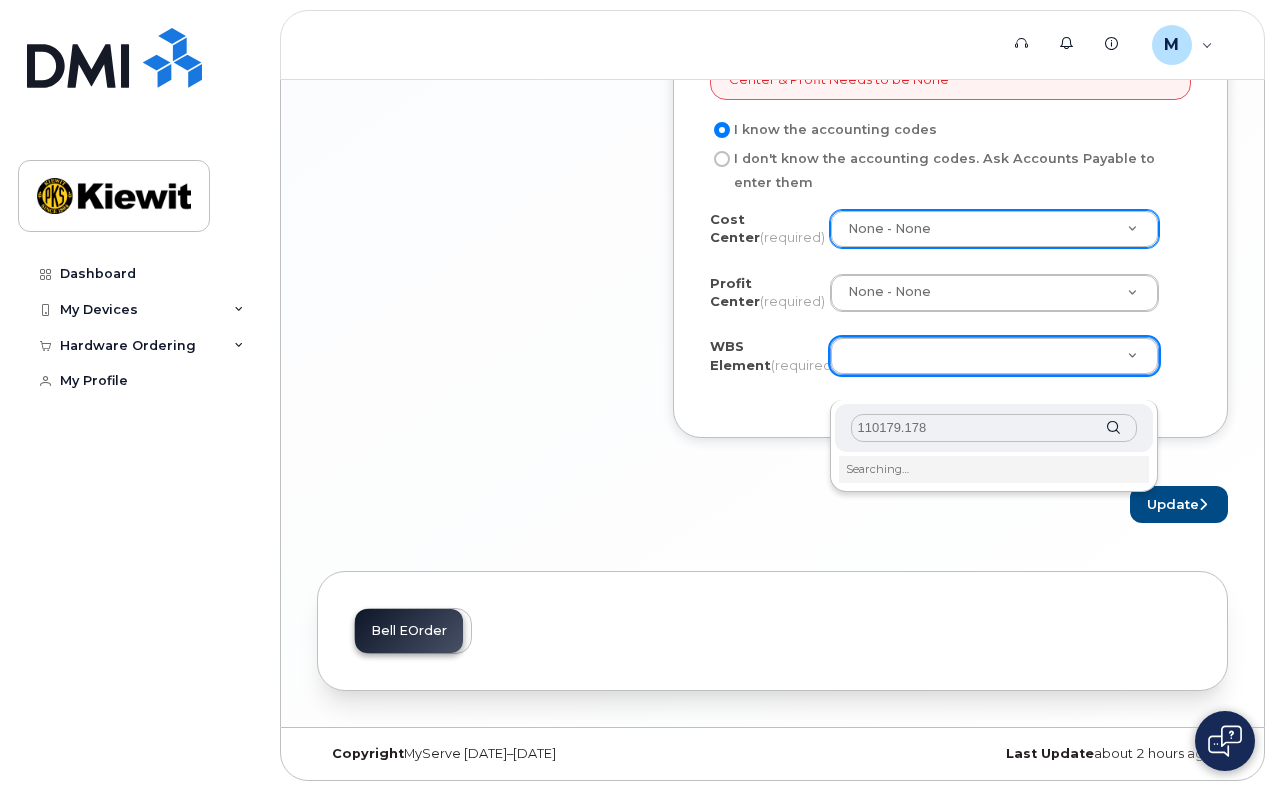 type on "110179.1783" 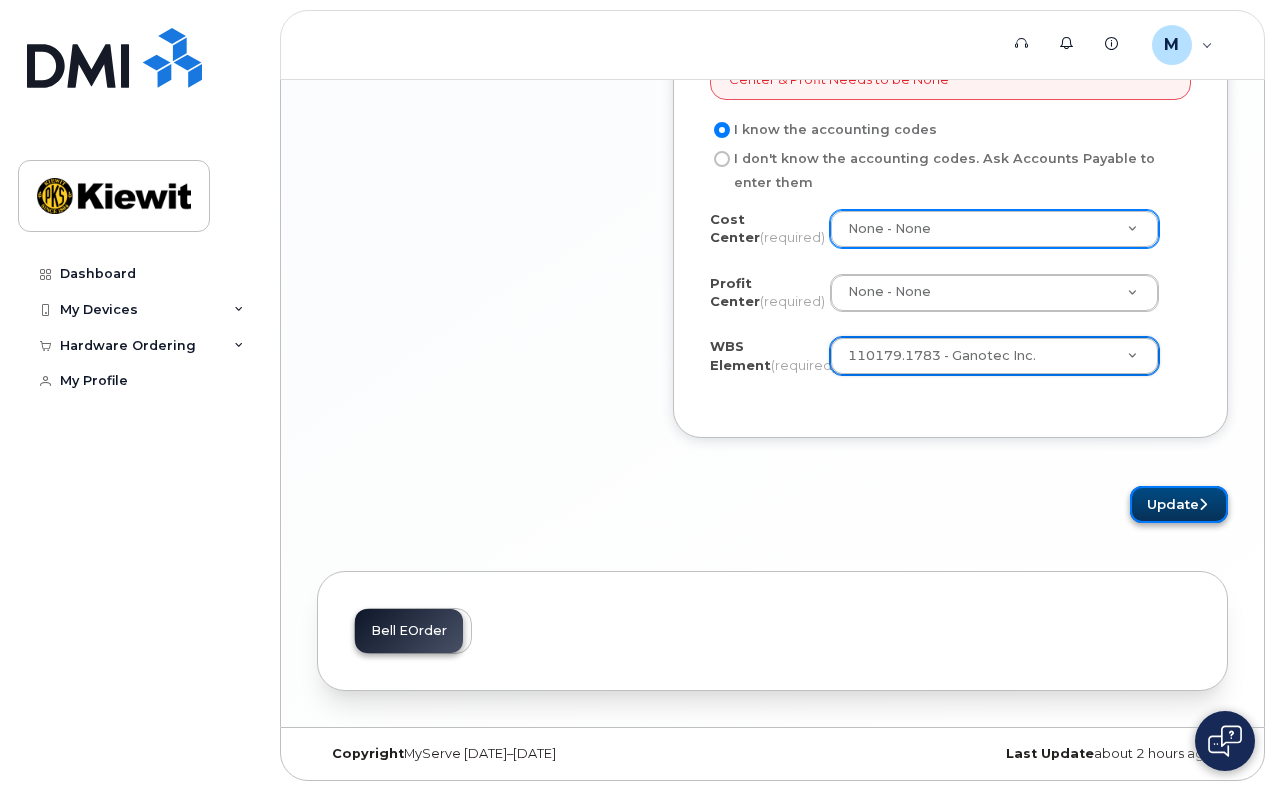 click on "Update" 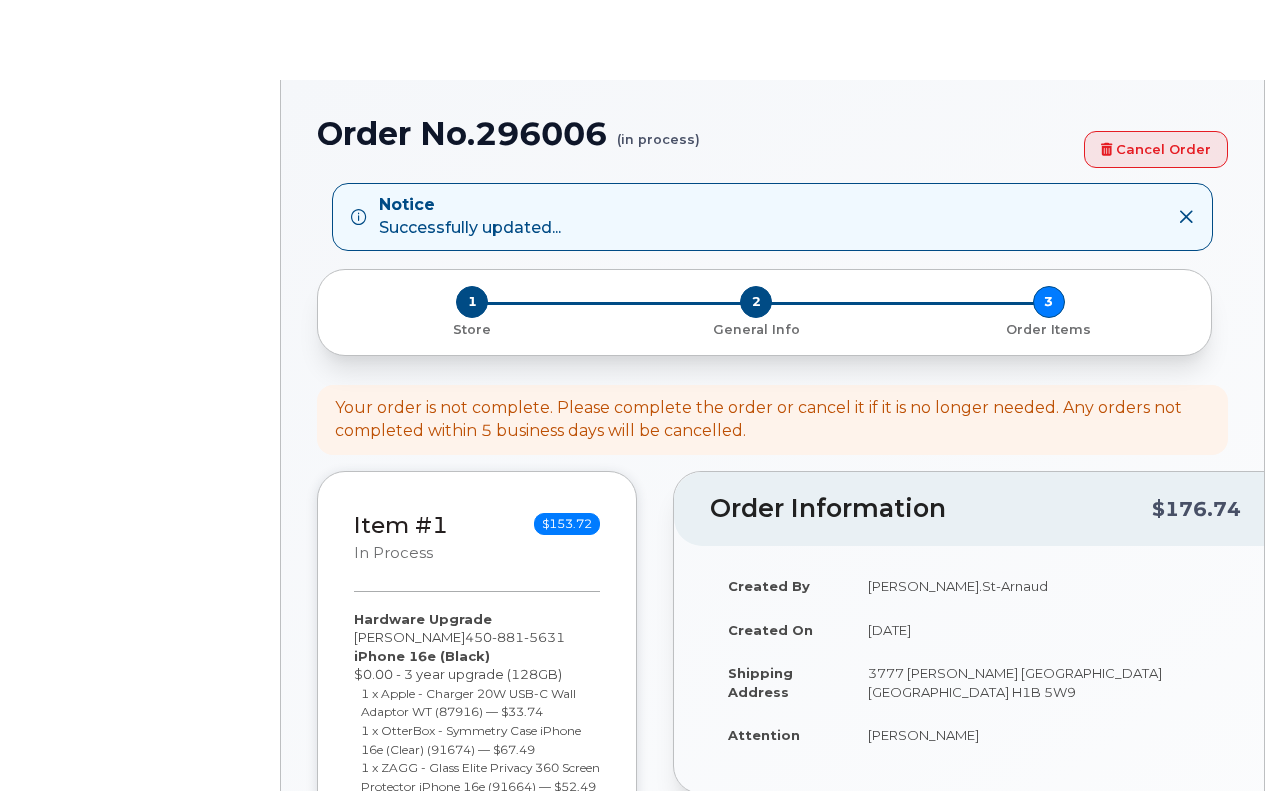 scroll, scrollTop: 0, scrollLeft: 0, axis: both 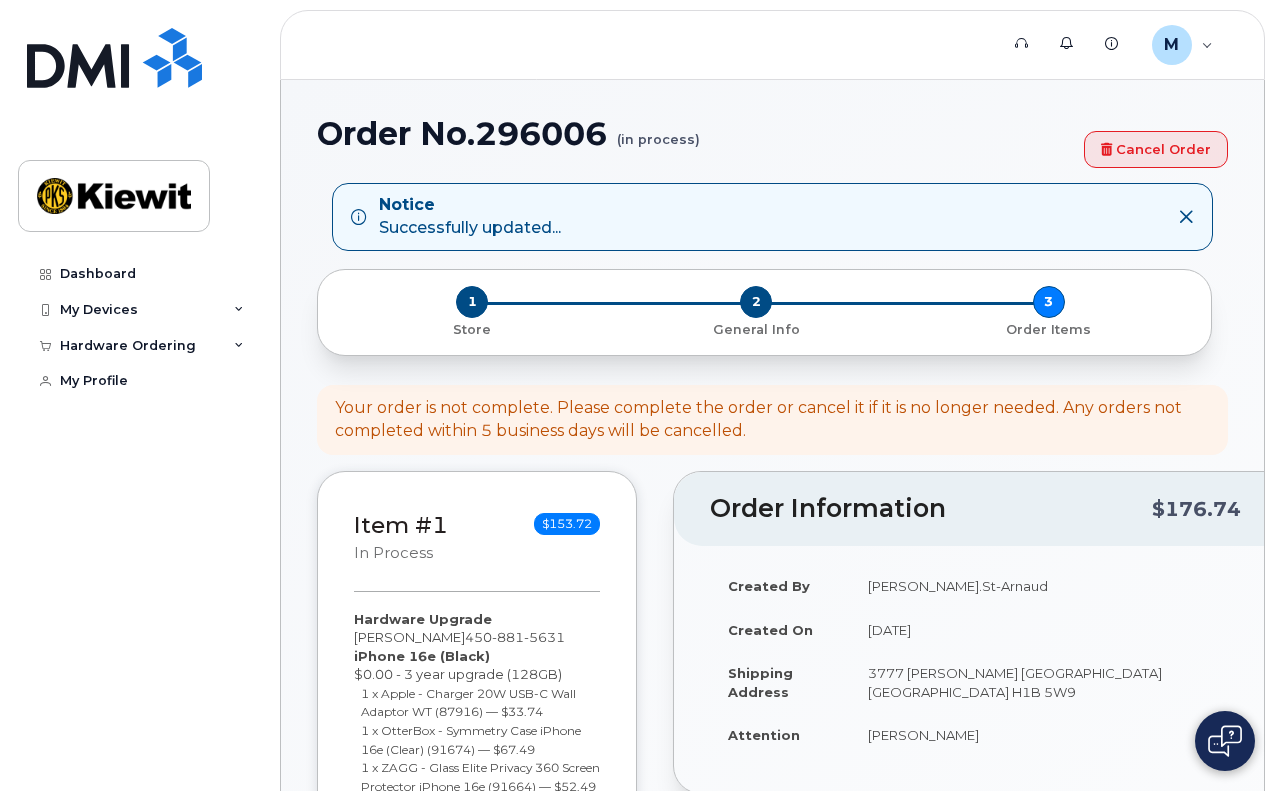 click on "Support   Alerts   Knowledge Base M [PERSON_NAME].St-Arnaud Employee English Français  Sign out Dashboard My Devices Add Device [PHONE_NUMBER] ([PERSON_NAME]) Hardware Ordering My Orders New Order My Profile
Order No.296006
(in process)
Cancel Order
Notice
Successfully updated...
×
Share This Order
If you want to allow others to create or edit orders, share this link with them:
[URL][DOMAIN_NAME]
1
Store
2
General Info
3
Order Items
Your order is not complete. Please complete the order or cancel it if it is no longer needed. Any orders not completed within 5 business days will be cancelled.
Item #1
in process
$153.72
Hardware Upgrade
[PERSON_NAME]-Arnaud  [PHONE_NUMBER]
iPhone 16e
(Black)
$0.00 - 3 year upgrade (128GB)" 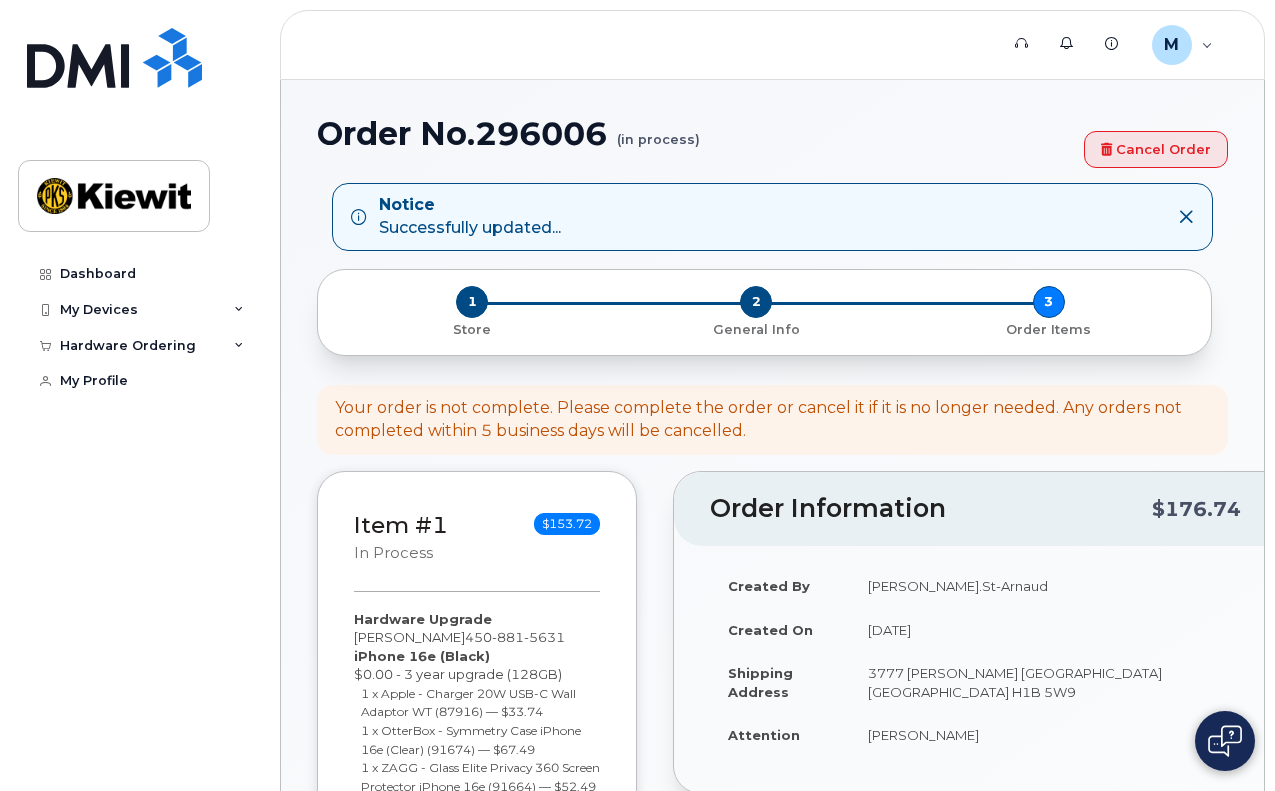 click on "Support   Alerts   Knowledge Base M [PERSON_NAME].St-Arnaud Employee English Français  Sign out Dashboard My Devices Add Device [PHONE_NUMBER] ([PERSON_NAME]) Hardware Ordering My Orders New Order My Profile
Order No.296006
(in process)
Cancel Order
Notice
Successfully updated...
×
Share This Order
If you want to allow others to create or edit orders, share this link with them:
[URL][DOMAIN_NAME]
1
Store
2
General Info
3
Order Items
Your order is not complete. Please complete the order or cancel it if it is no longer needed. Any orders not completed within 5 business days will be cancelled.
Item #1
in process
$153.72
Hardware Upgrade
[PERSON_NAME]-Arnaud  [PHONE_NUMBER]
iPhone 16e
(Black)
$0.00 - 3 year upgrade (128GB)" 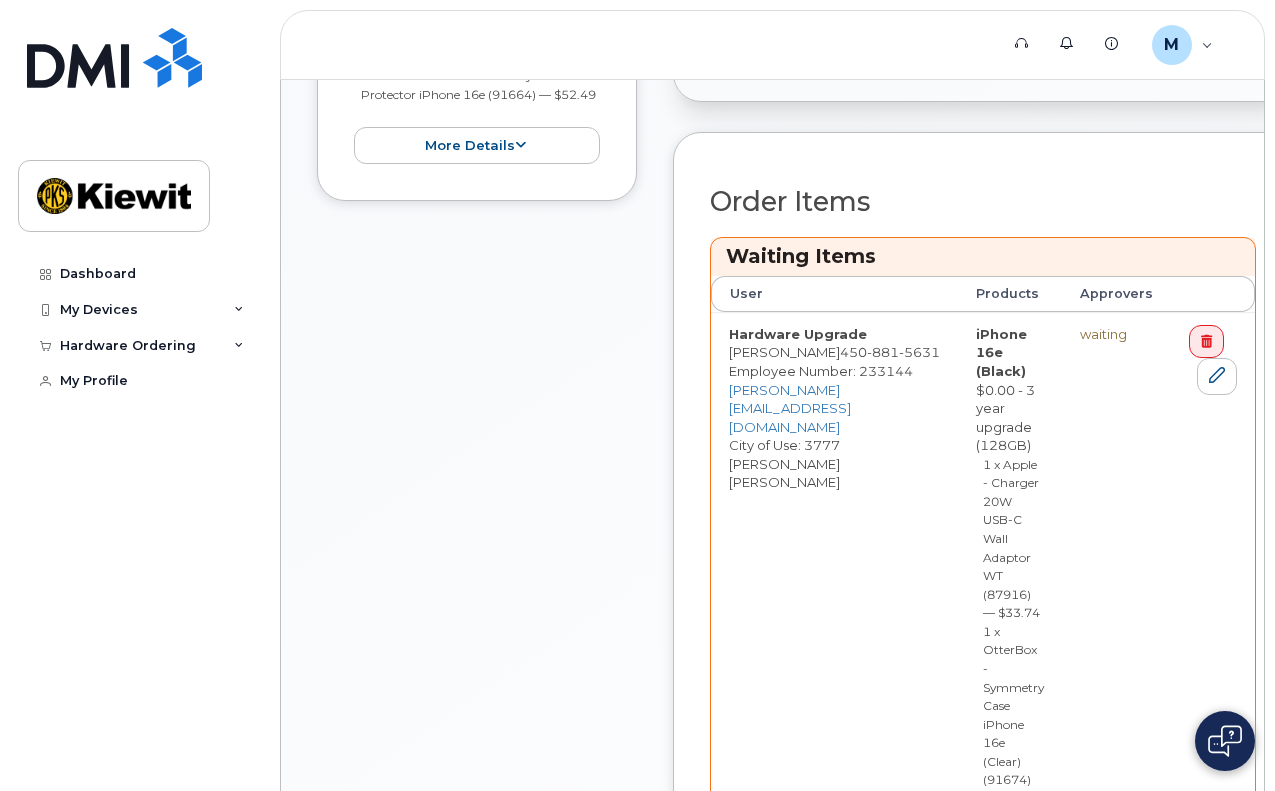 click on "Order No.296006
(in process)
Cancel Order
Notice
Successfully updated...
×
Share This Order
If you want to allow others to create or edit orders, share this link with them:
[URL][DOMAIN_NAME]
1
Store
2
General Info
3
Order Items
Your order is not complete. Please complete the order or cancel it if it is no longer needed. Any orders not completed within 5 business days will be cancelled.
Item #1
in process
$153.72
Hardware Upgrade
[PERSON_NAME]-Arnaud  [PHONE_NUMBER]
iPhone 16e
(Black)
$0.00 - 3 year upgrade (128GB)
1 x Apple - Charger 20W USB-C Wall Adaptor WT (87916)
—
$33.74
1 x OtterBox - Symmetry Case iPhone 16e (Clear) (91674)
—
$67.49
1 x ZAGG - Glass Elite Privacy 360 Screen Protector iPhone 16e (91664)
—
$52.49" 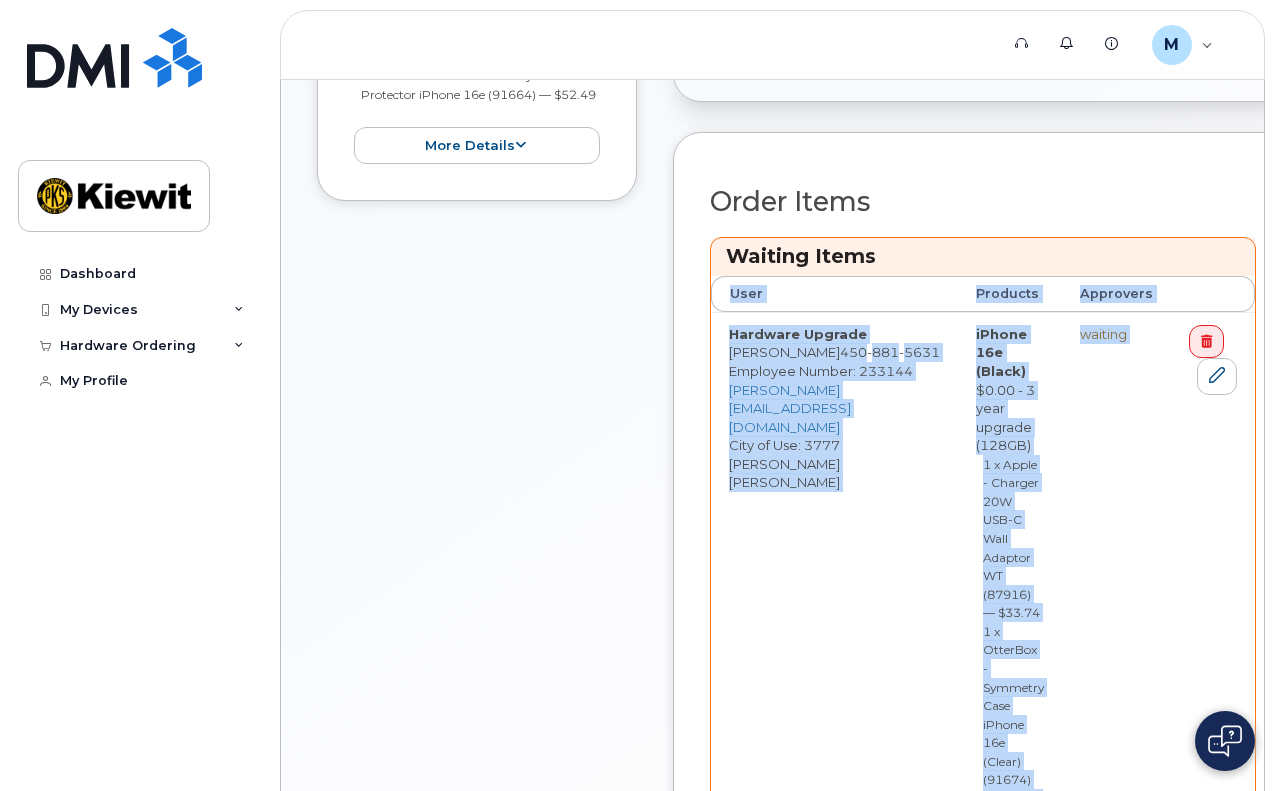 click on "Support   Alerts   Knowledge Base M [PERSON_NAME].St-Arnaud Employee English Français  Sign out Dashboard My Devices Add Device [PHONE_NUMBER] ([PERSON_NAME]) Hardware Ordering My Orders New Order My Profile
Order No.296006
(in process)
Cancel Order
Notice
Successfully updated...
×
Share This Order
If you want to allow others to create or edit orders, share this link with them:
[URL][DOMAIN_NAME]
1
Store
2
General Info
3
Order Items
Your order is not complete. Please complete the order or cancel it if it is no longer needed. Any orders not completed within 5 business days will be cancelled.
Item #1
in process
$153.72
Hardware Upgrade
[PERSON_NAME]-Arnaud  [PHONE_NUMBER]
iPhone 16e
(Black)
$0.00 - 3 year upgrade (128GB)" 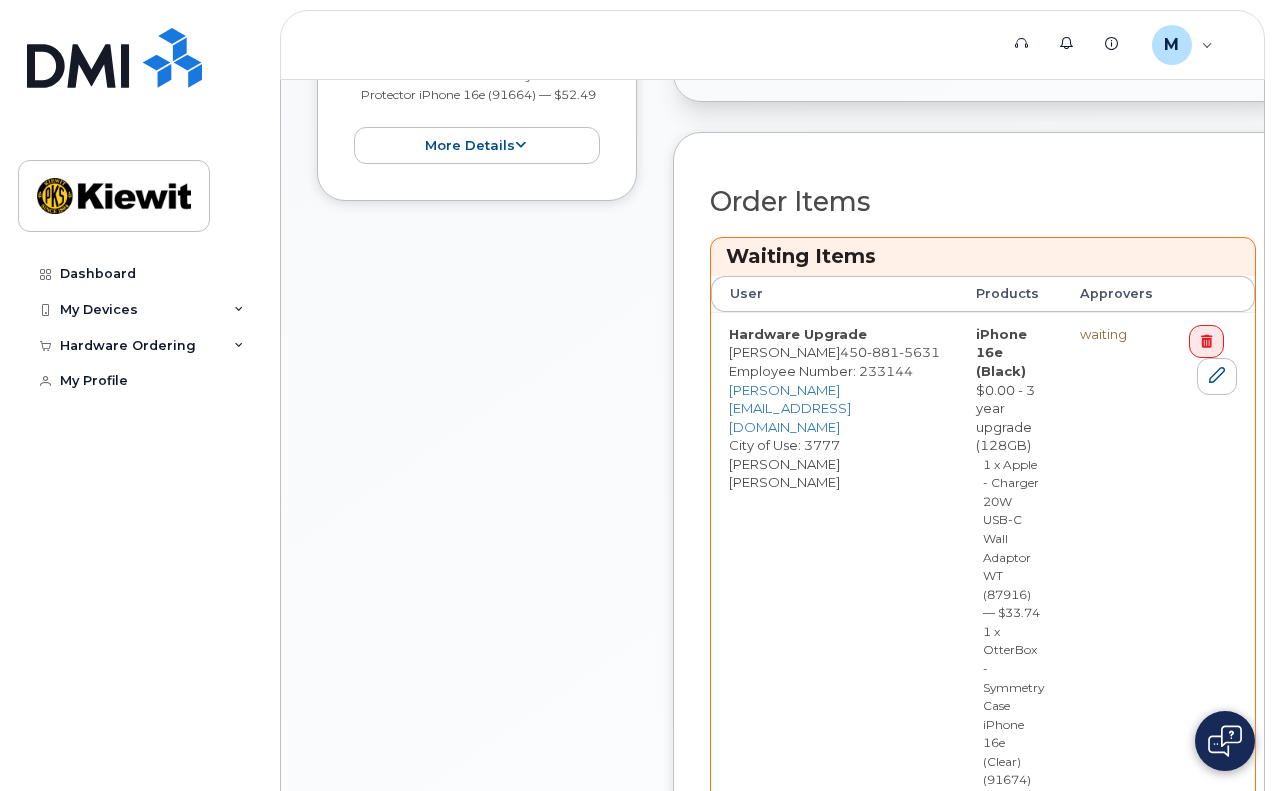 click on "Support   Alerts   Knowledge Base M [PERSON_NAME].St-Arnaud Employee English Français  Sign out Dashboard My Devices Add Device [PHONE_NUMBER] ([PERSON_NAME]) Hardware Ordering My Orders New Order My Profile
Order No.296006
(in process)
Cancel Order
Notice
Successfully updated...
×
Share This Order
If you want to allow others to create or edit orders, share this link with them:
[URL][DOMAIN_NAME]
1
Store
2
General Info
3
Order Items
Your order is not complete. Please complete the order or cancel it if it is no longer needed. Any orders not completed within 5 business days will be cancelled.
Item #1
in process
$153.72
Hardware Upgrade
[PERSON_NAME]-Arnaud  [PHONE_NUMBER]
iPhone 16e
(Black)
$0.00 - 3 year upgrade (128GB)" 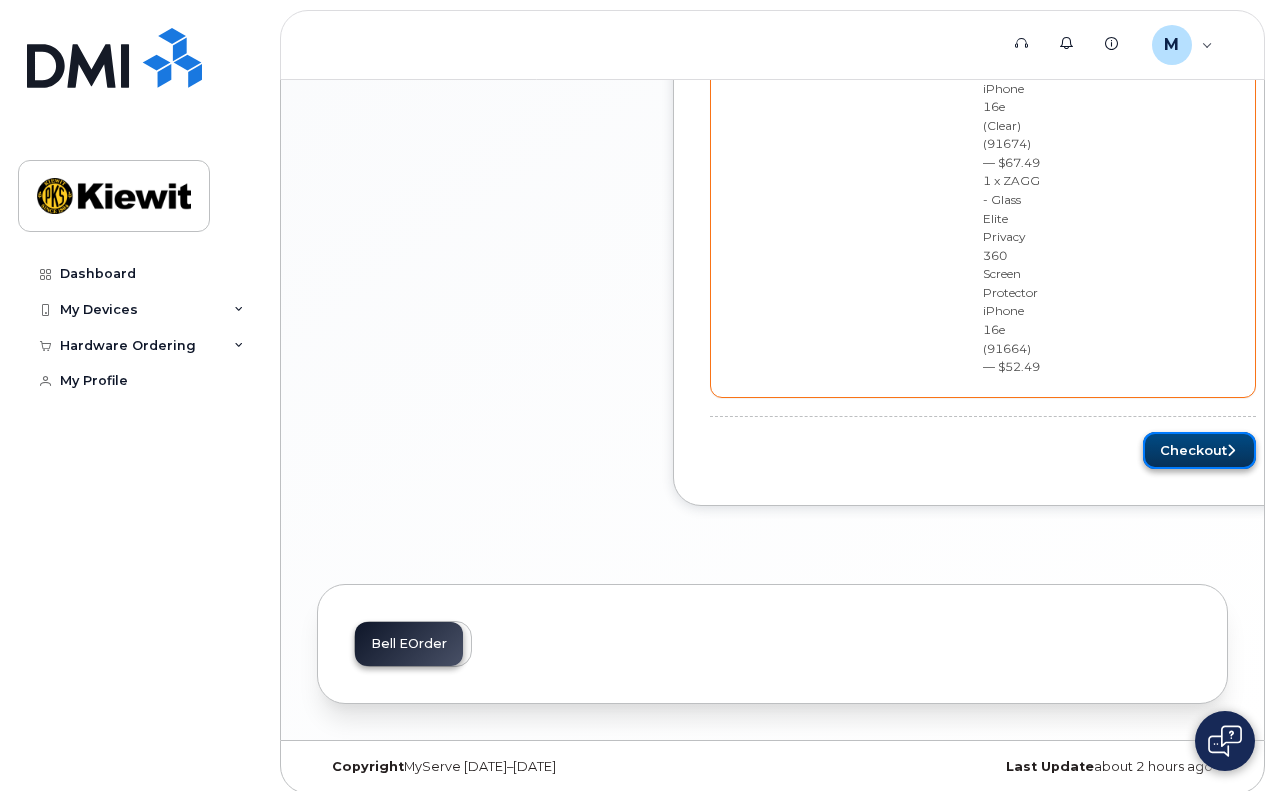 click on "Checkout" 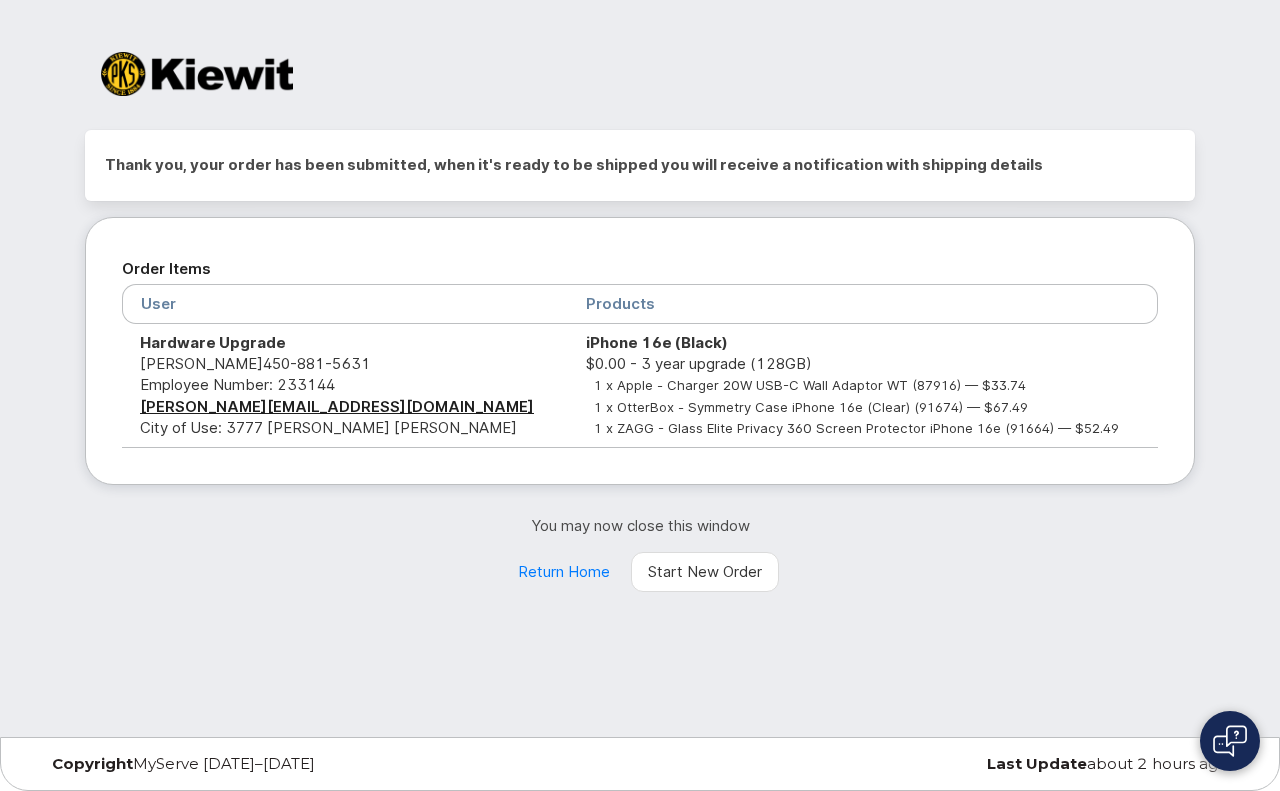 scroll, scrollTop: 0, scrollLeft: 0, axis: both 